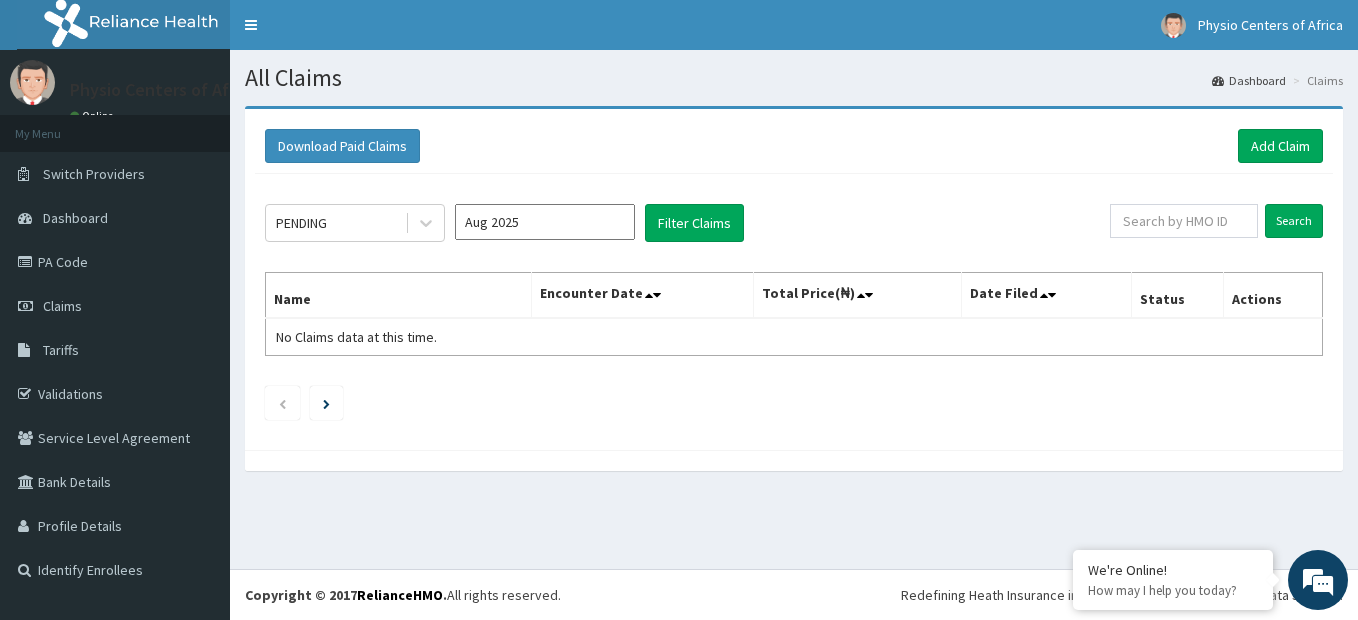 scroll, scrollTop: 0, scrollLeft: 0, axis: both 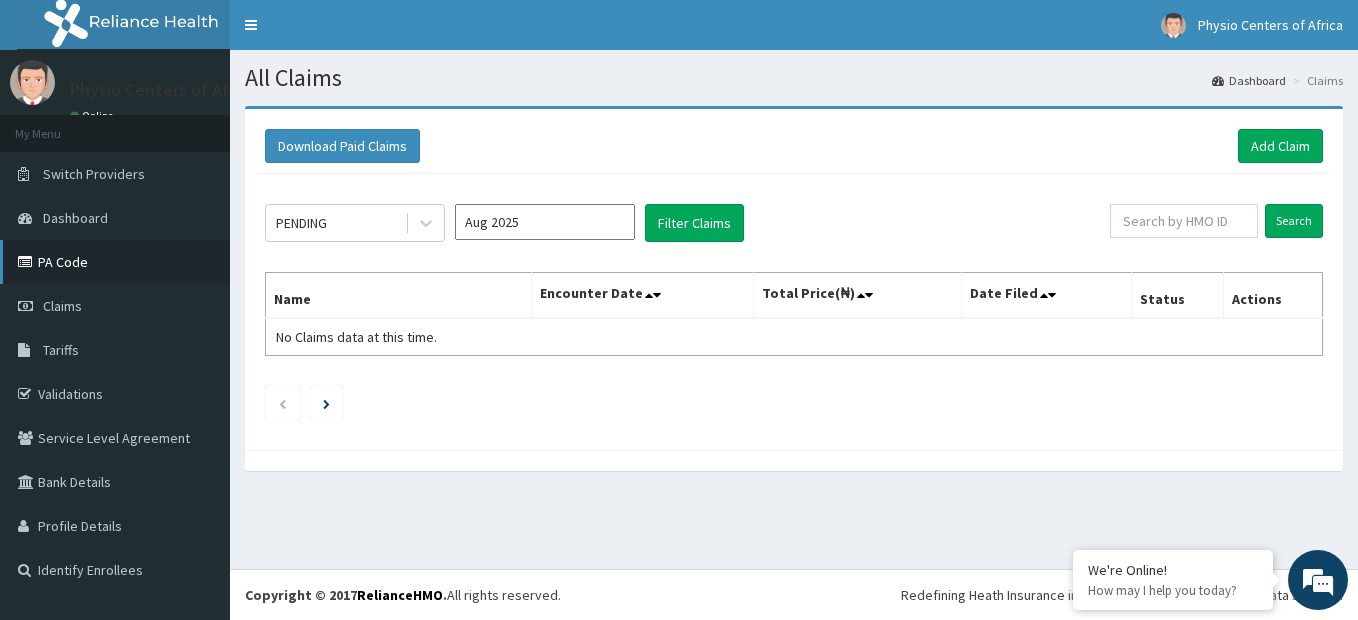drag, startPoint x: 0, startPoint y: 0, endPoint x: 84, endPoint y: 259, distance: 272.2811 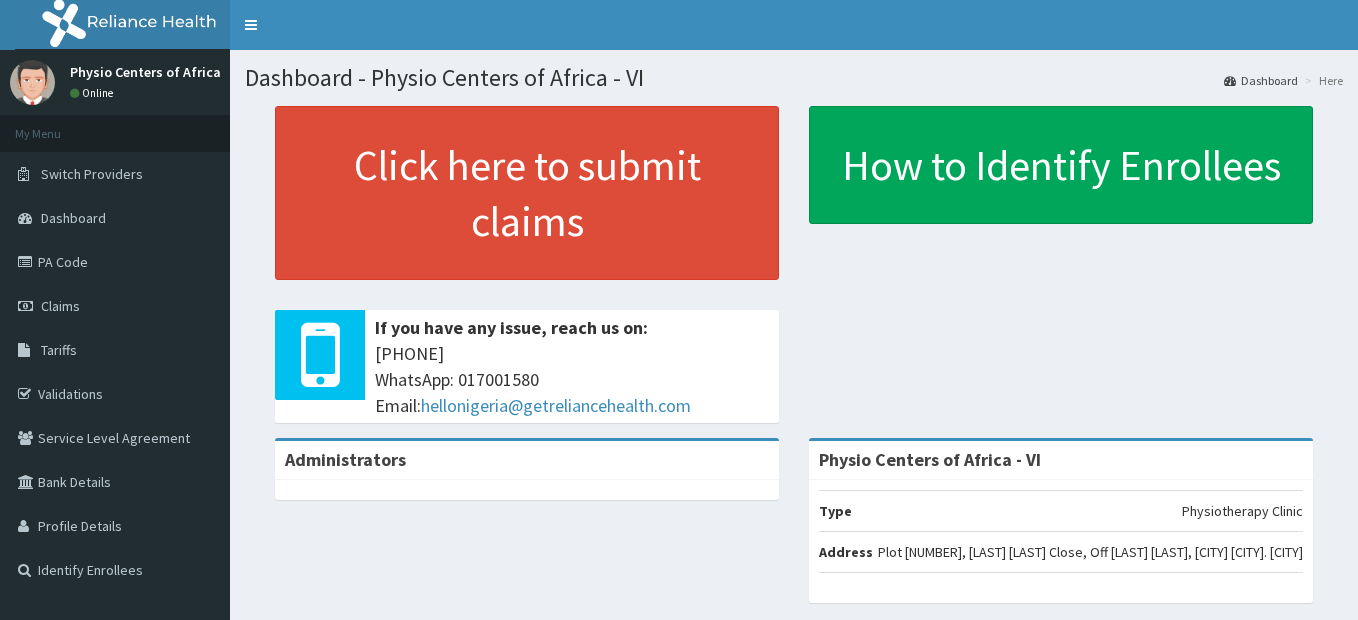 scroll, scrollTop: 0, scrollLeft: 0, axis: both 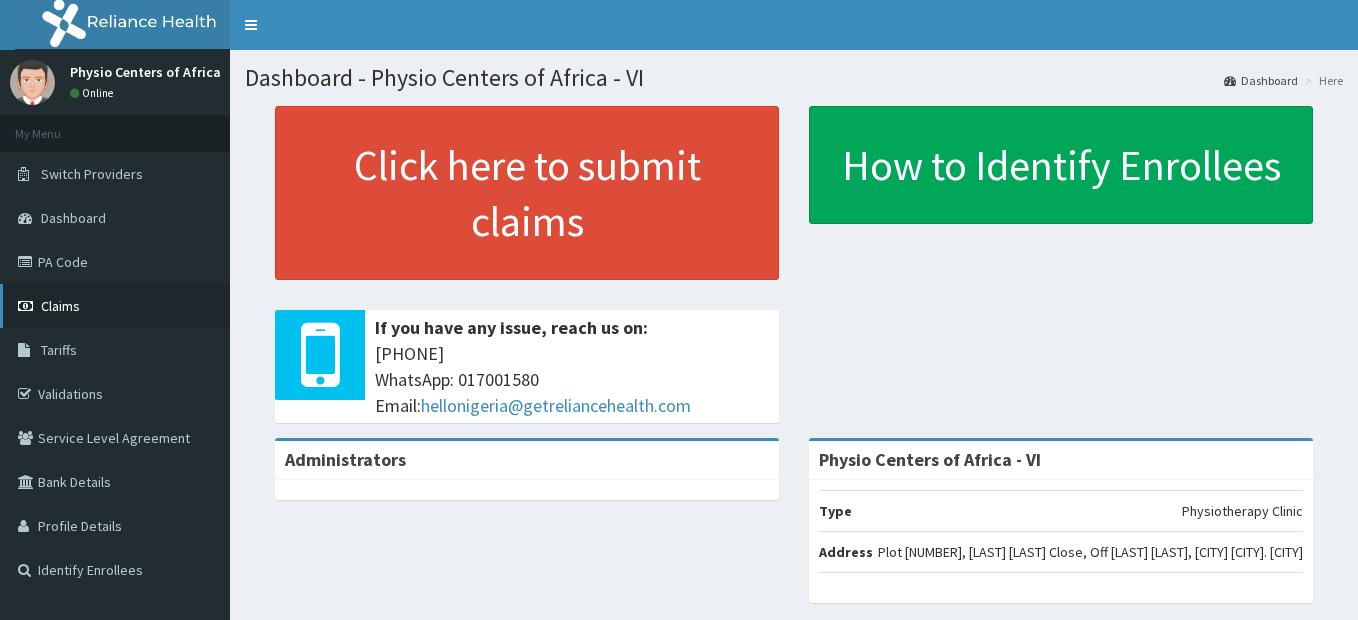 click on "Claims" at bounding box center [115, 306] 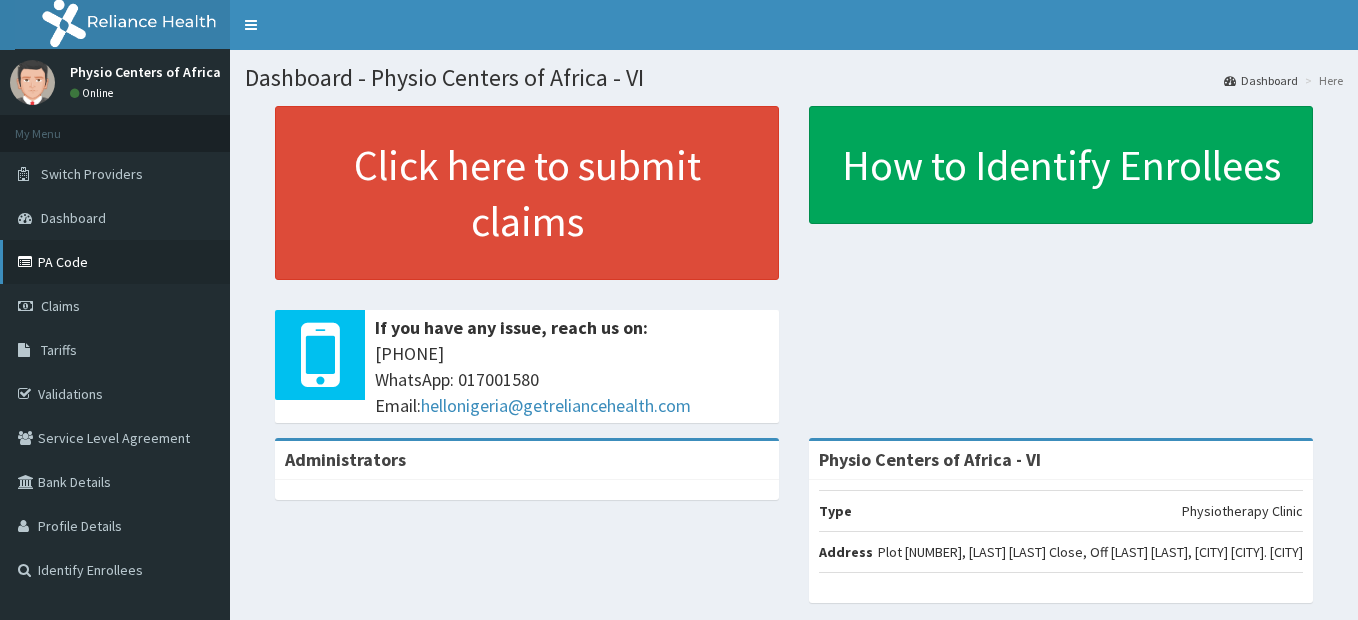 click on "PA Code" at bounding box center [115, 262] 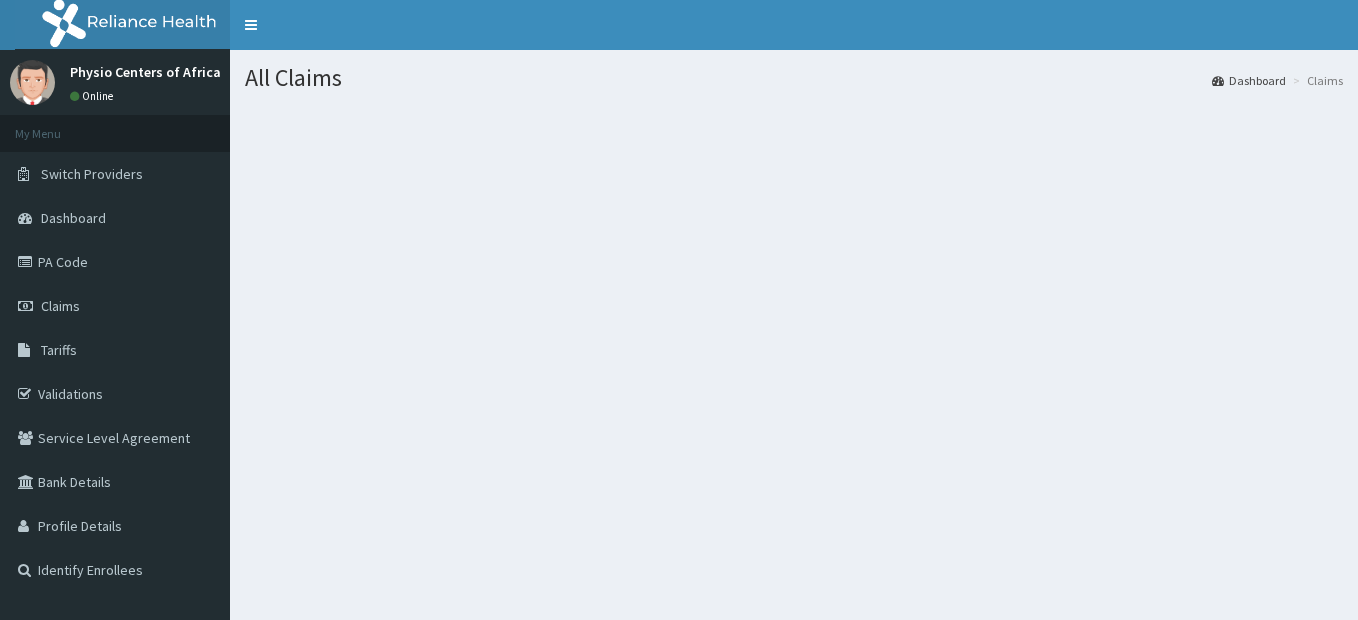 scroll, scrollTop: 0, scrollLeft: 0, axis: both 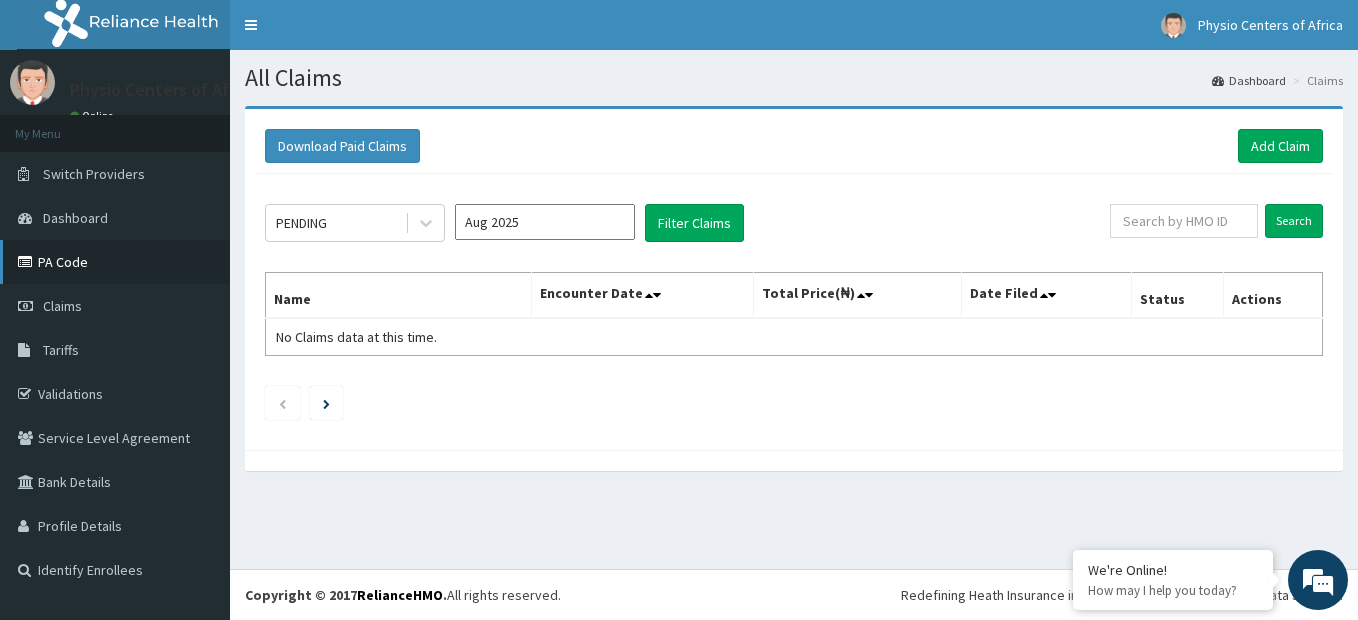 click on "PA Code" at bounding box center [115, 262] 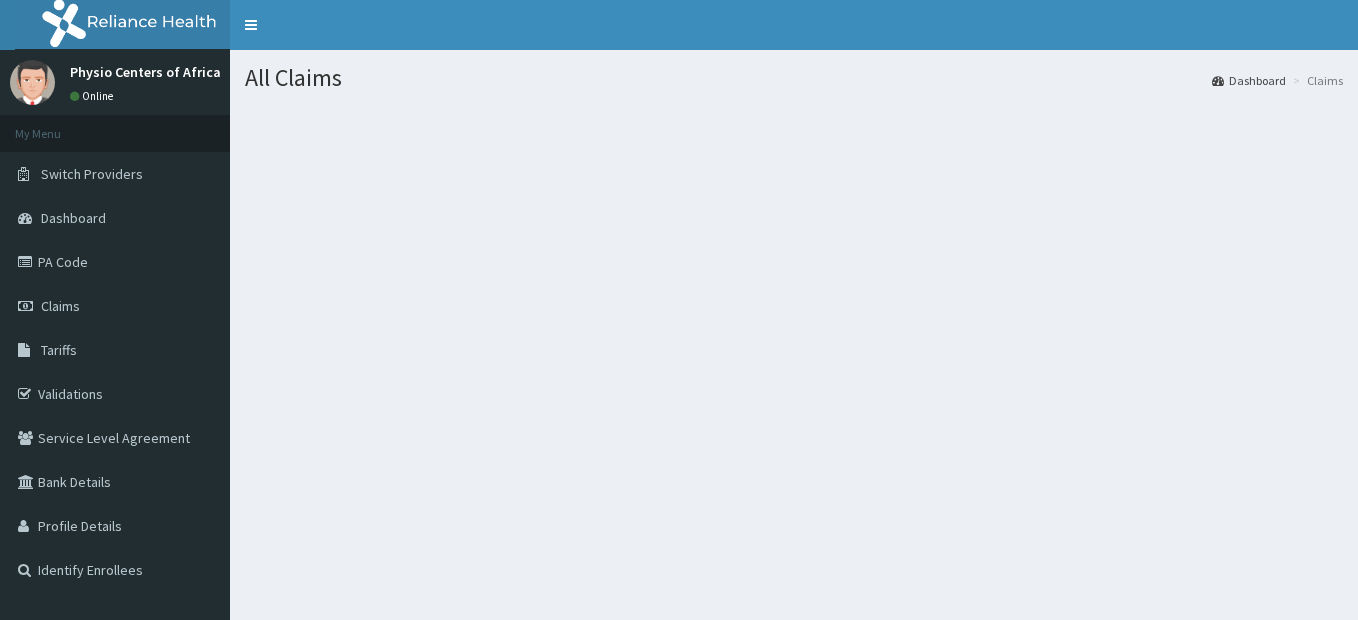 scroll, scrollTop: 0, scrollLeft: 0, axis: both 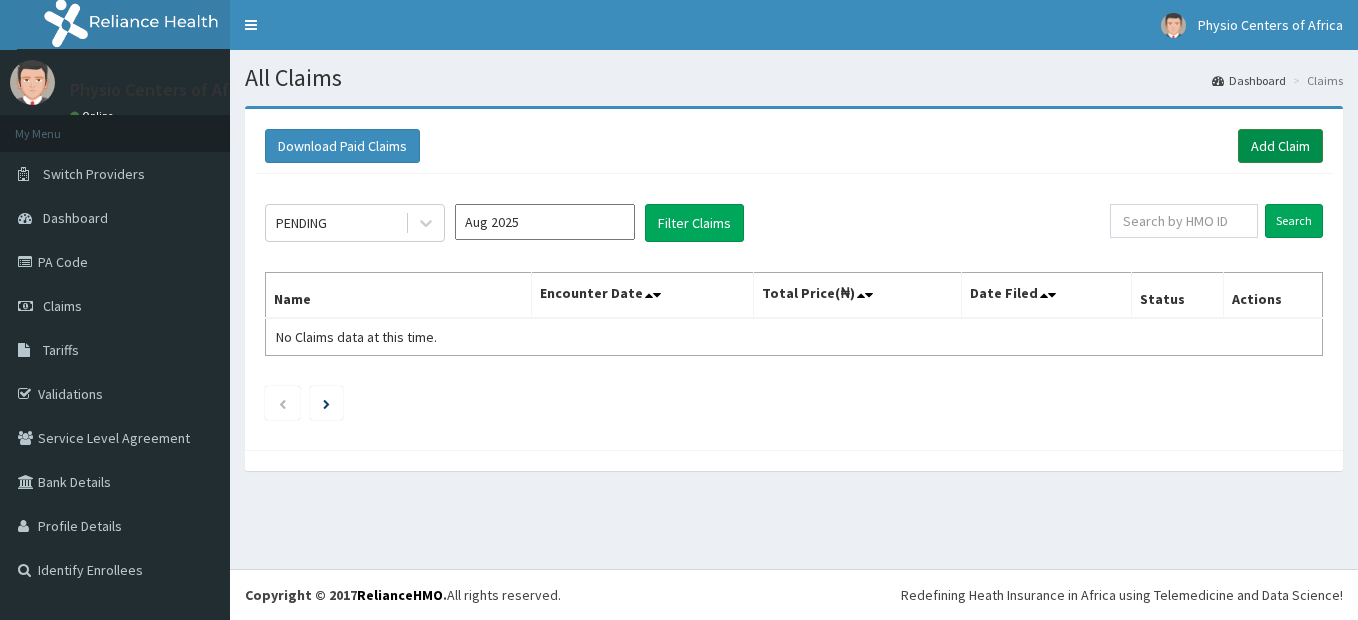 click on "Add Claim" at bounding box center (1280, 146) 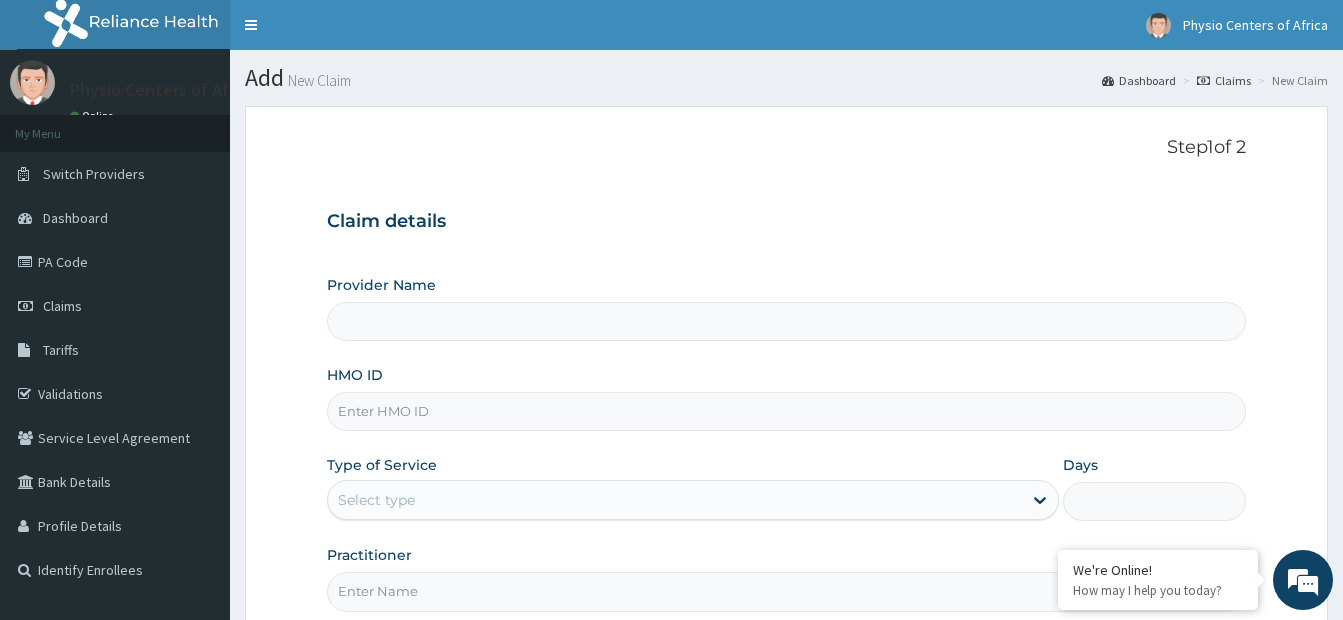 scroll, scrollTop: 0, scrollLeft: 0, axis: both 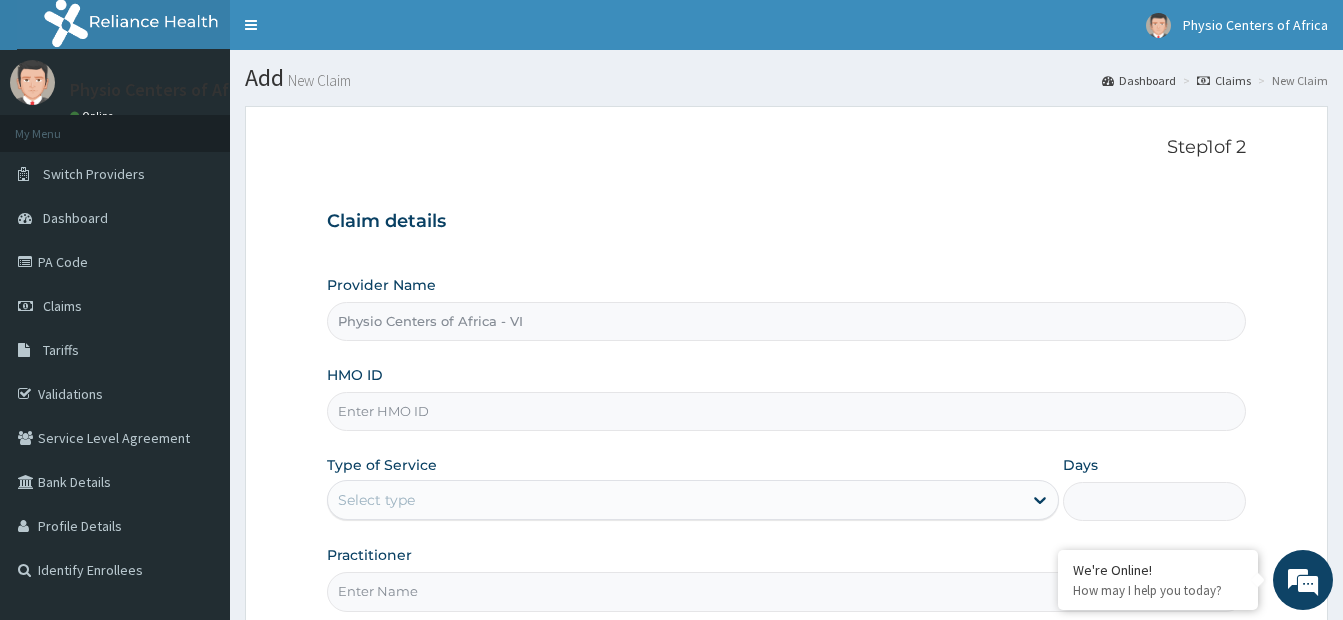 click on "HMO ID" at bounding box center (786, 411) 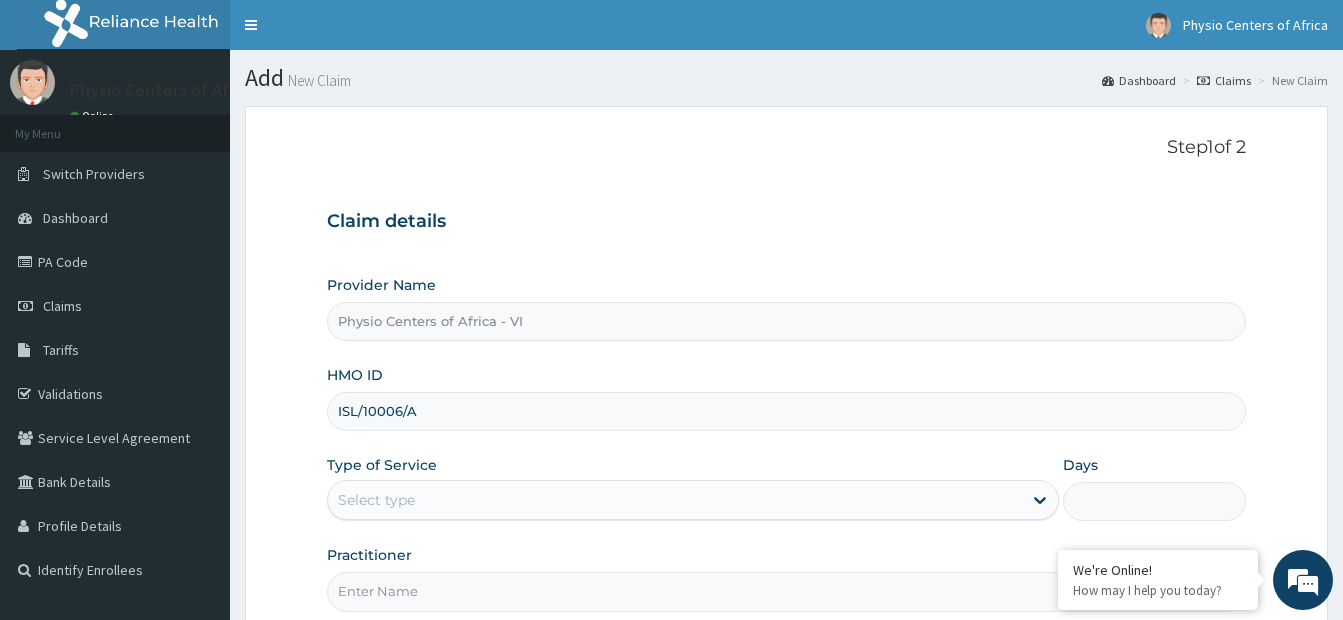 type on "ISL/10006/A" 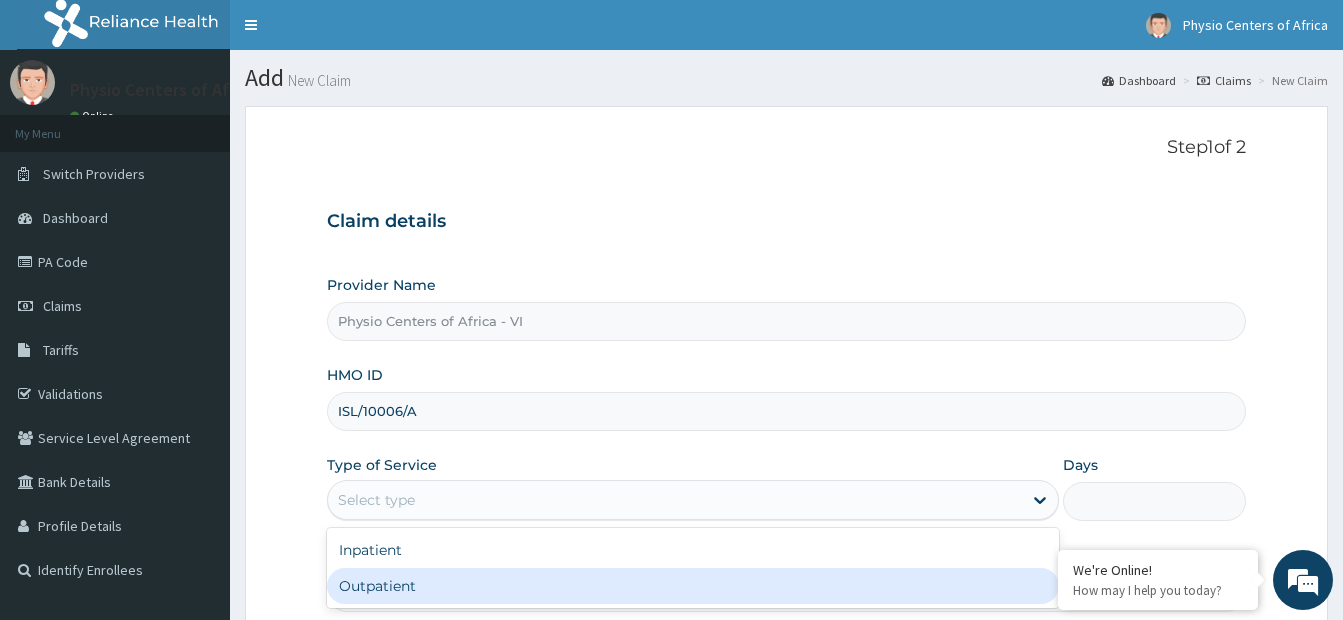 click on "Outpatient" at bounding box center (693, 586) 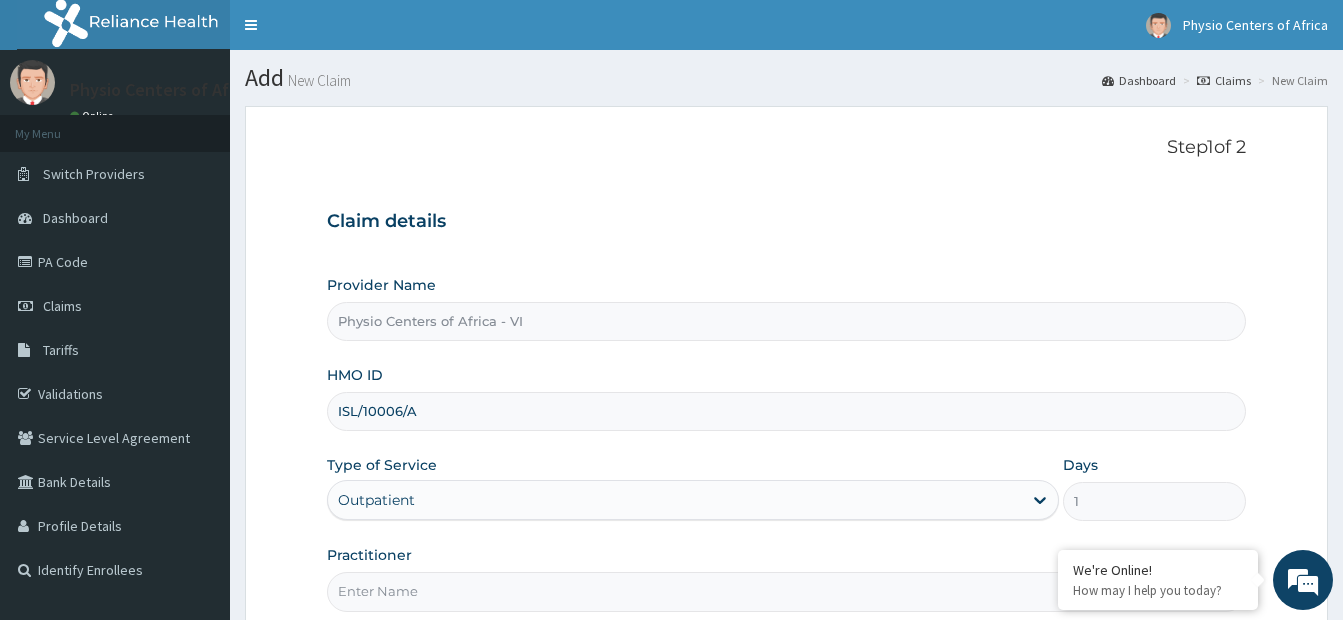 click on "Days 1" at bounding box center (1154, 488) 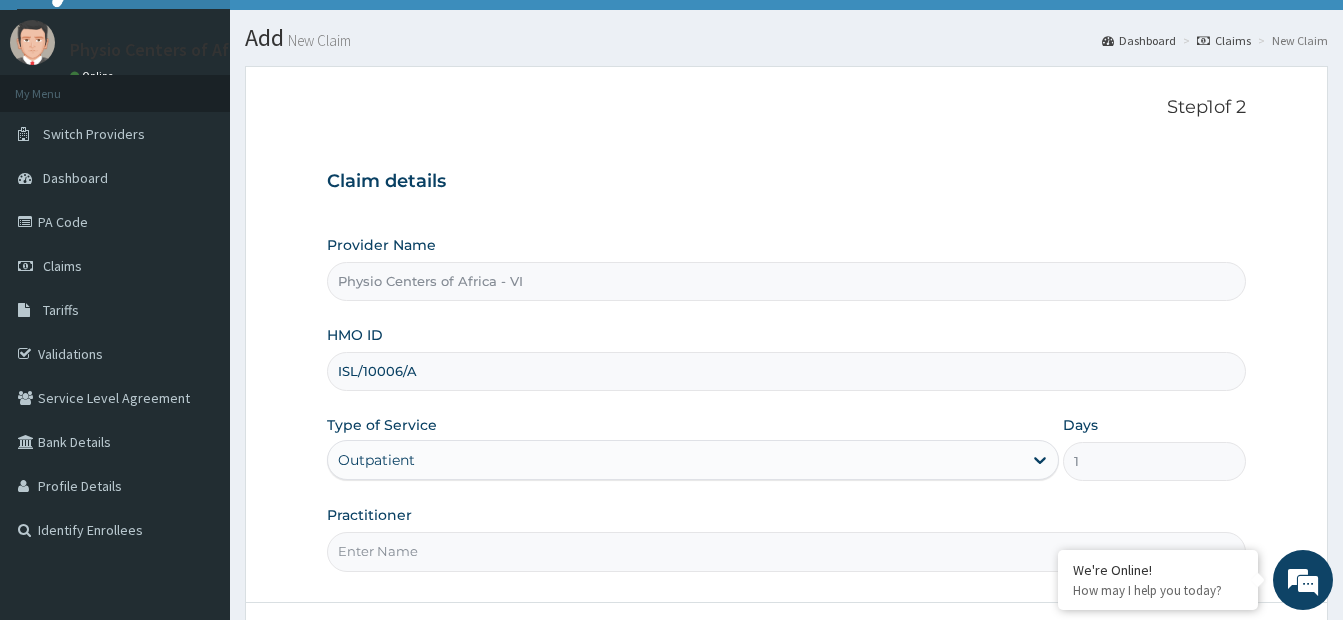 scroll, scrollTop: 202, scrollLeft: 0, axis: vertical 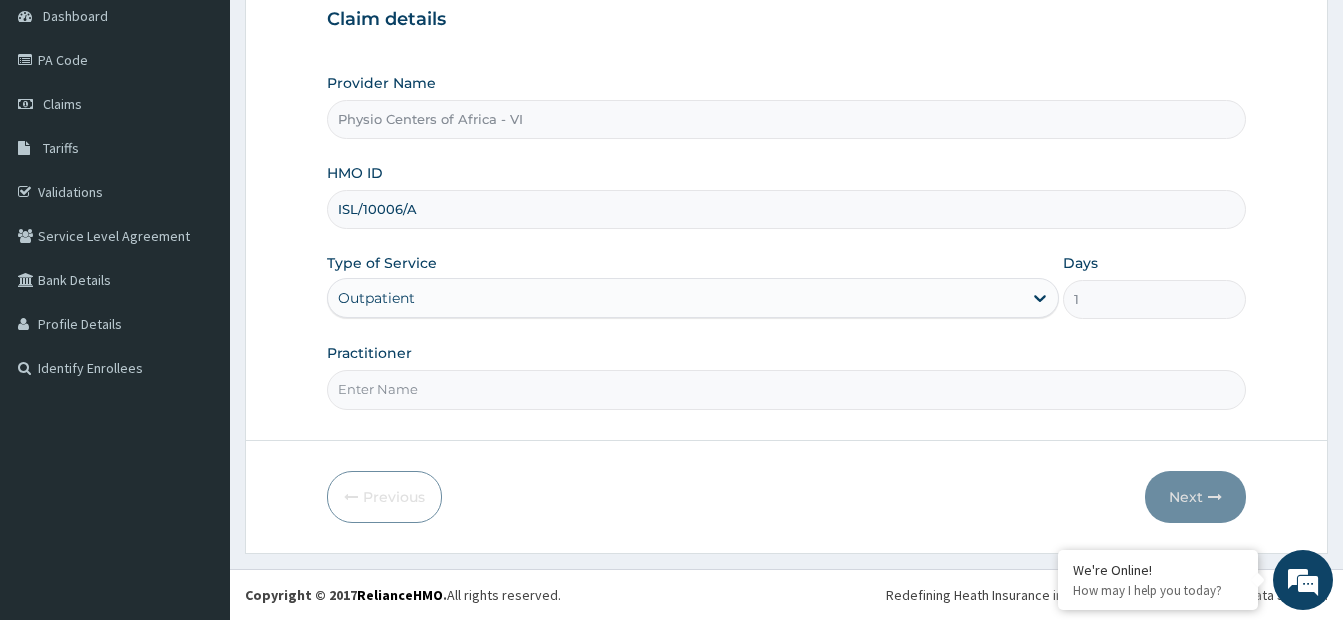 click on "Practitioner" at bounding box center (786, 389) 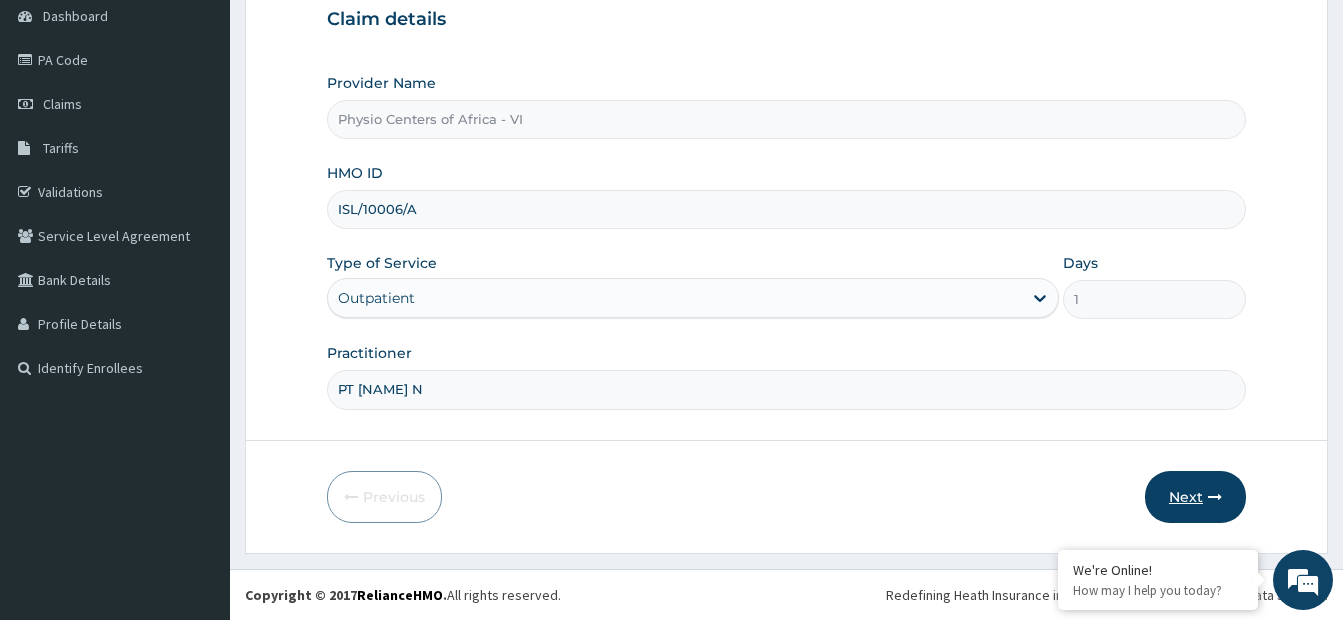 type on "PT DAVIS N" 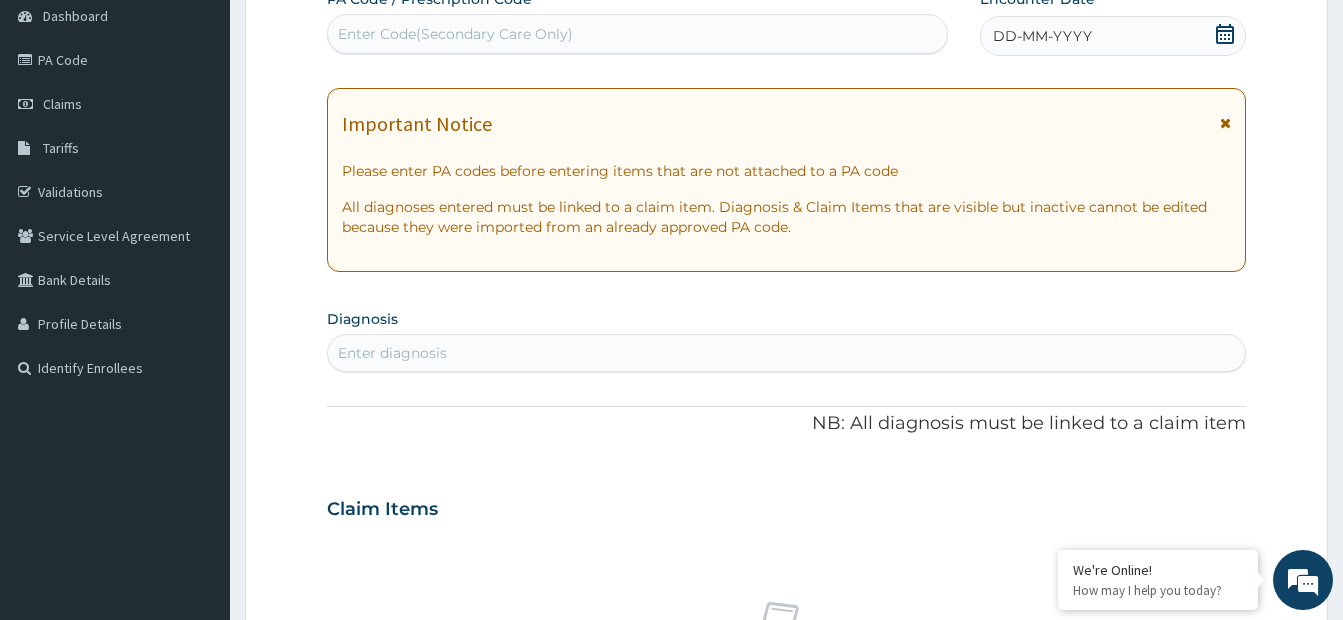 click on "Enter Code(Secondary Care Only)" at bounding box center (637, 34) 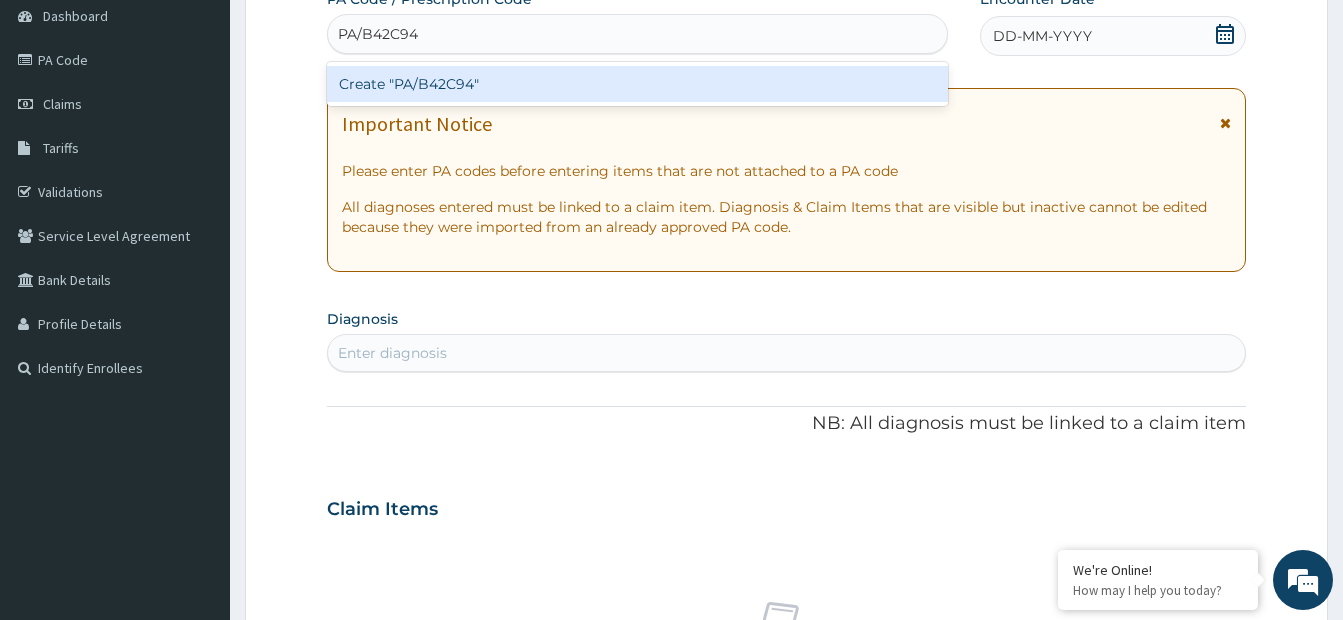 click on "Create "PA/B42C94"" at bounding box center [637, 84] 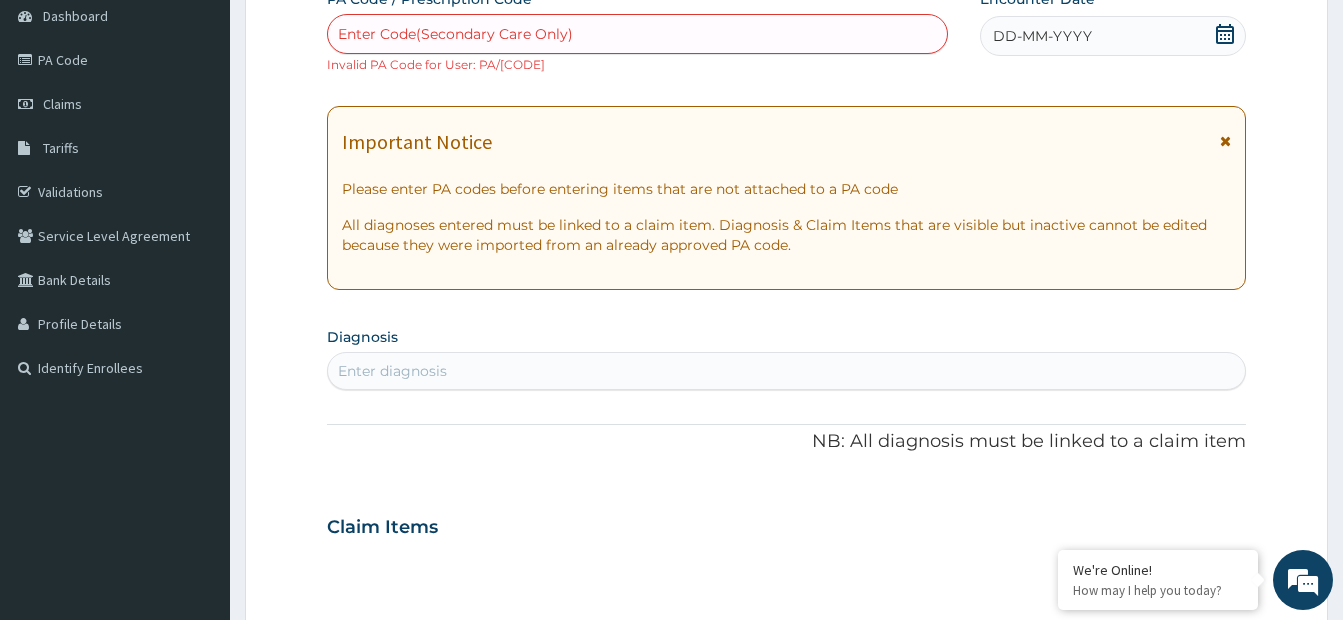 click on "Enter Code(Secondary Care Only)" at bounding box center [637, 34] 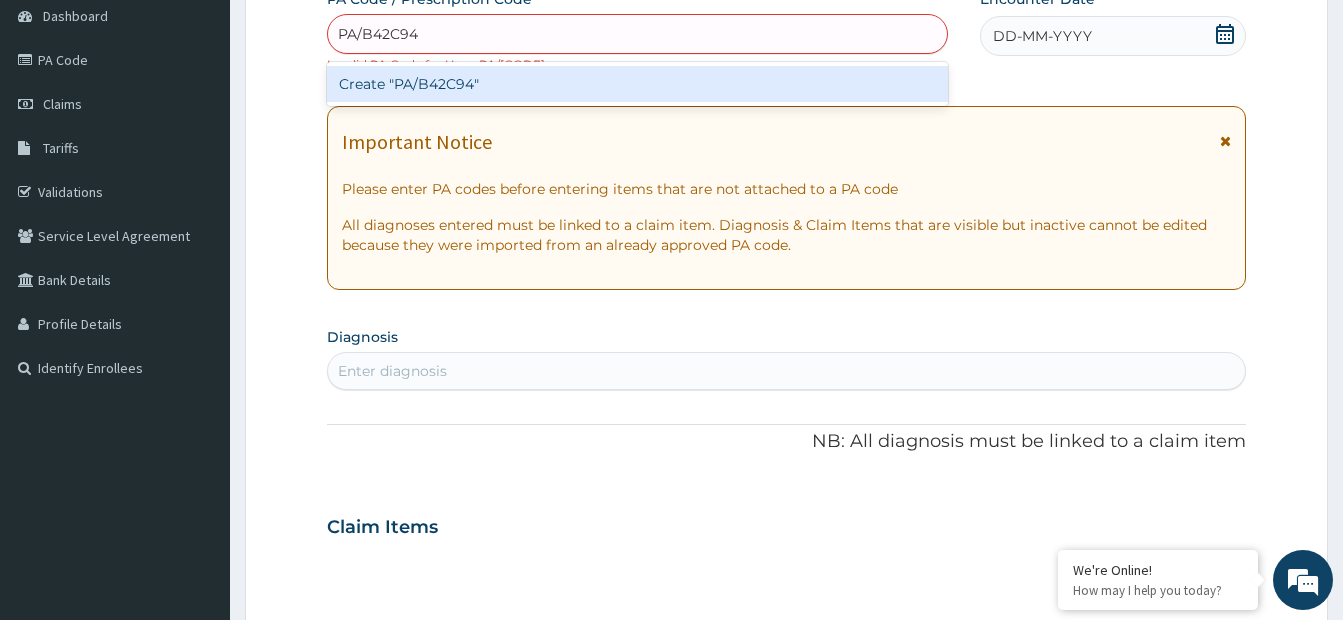 click on "Create "PA/B42C94"" at bounding box center (637, 84) 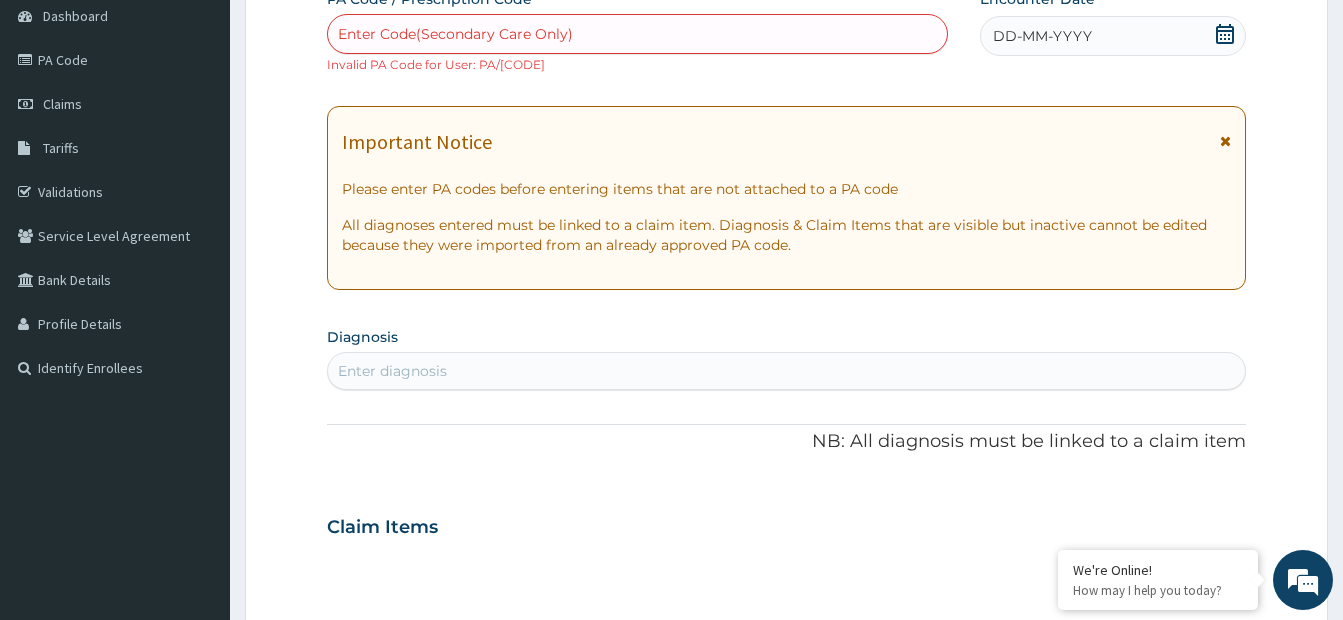 scroll, scrollTop: 0, scrollLeft: 0, axis: both 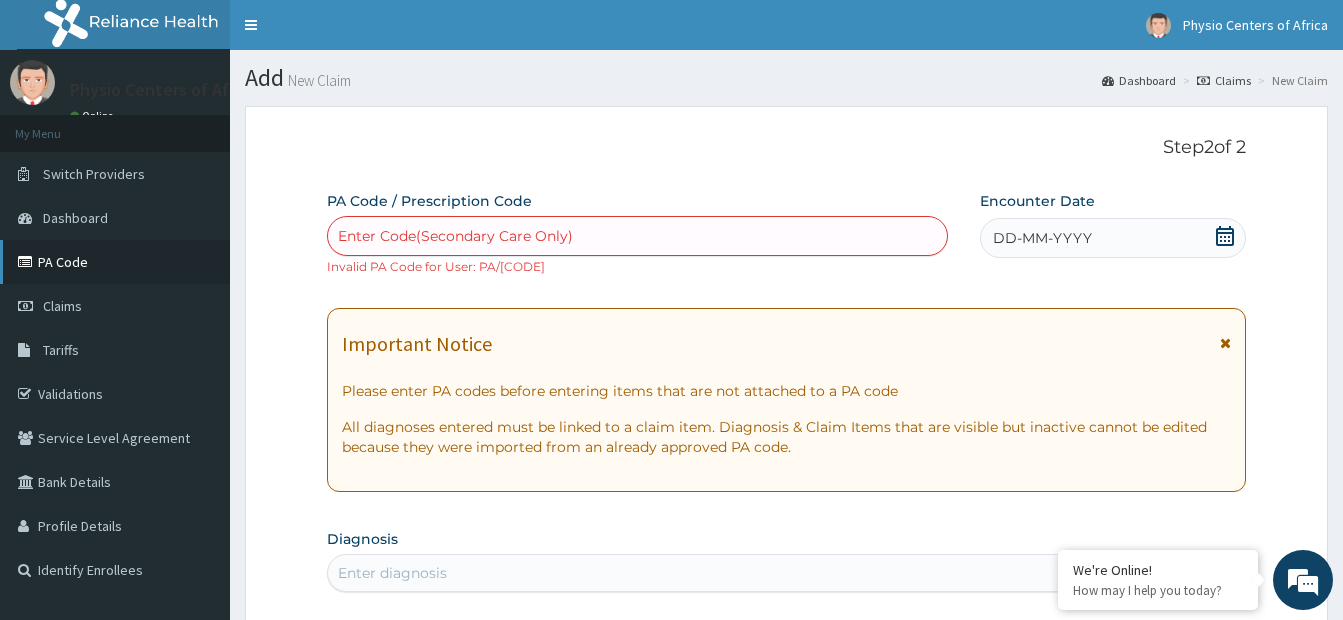 click on "PA Code" at bounding box center [115, 262] 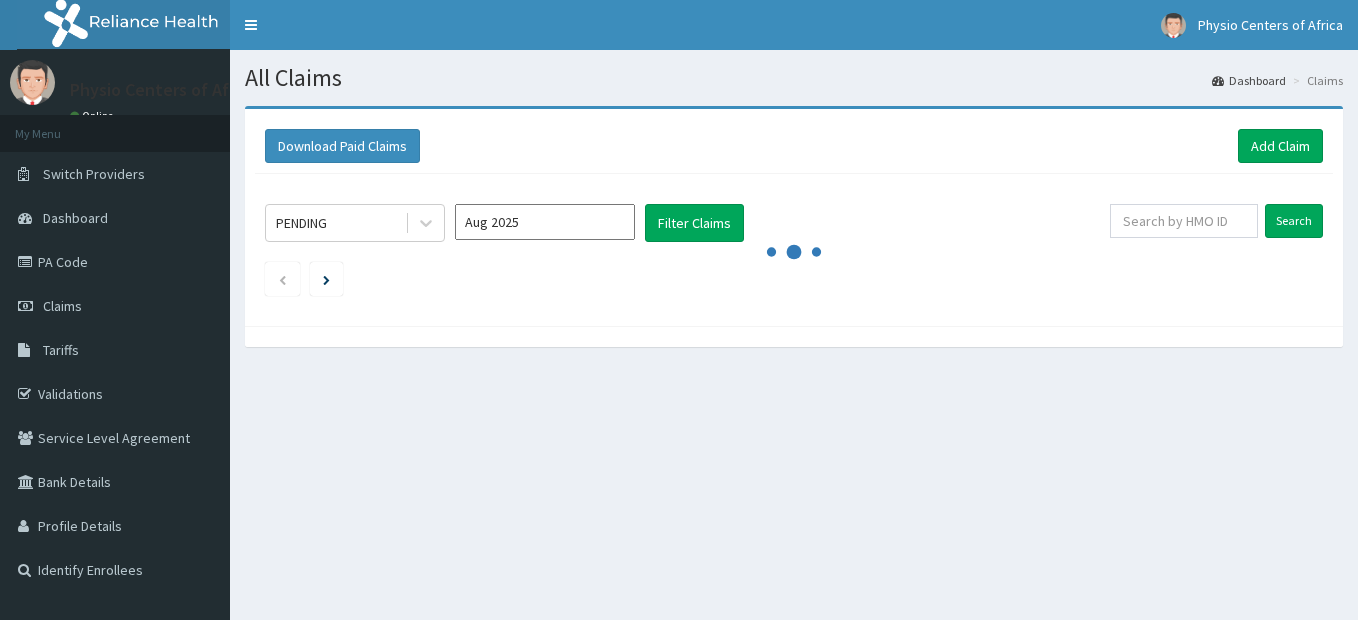 scroll, scrollTop: 0, scrollLeft: 0, axis: both 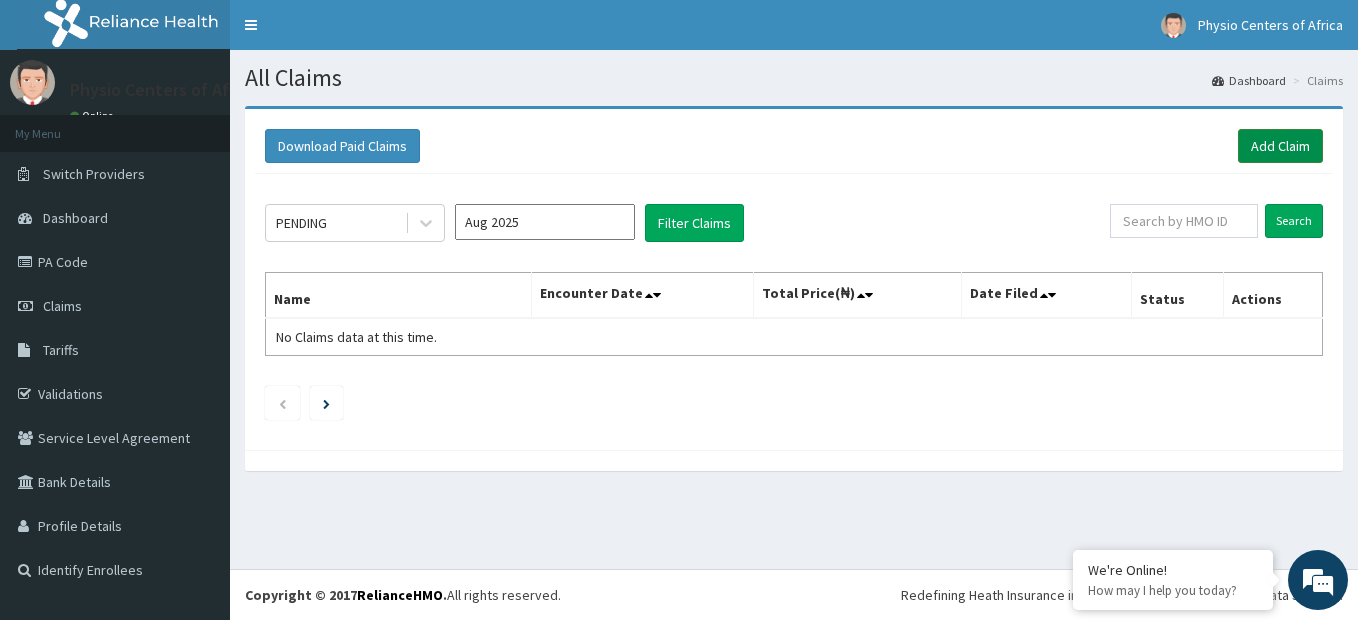 click on "Add Claim" at bounding box center (1280, 146) 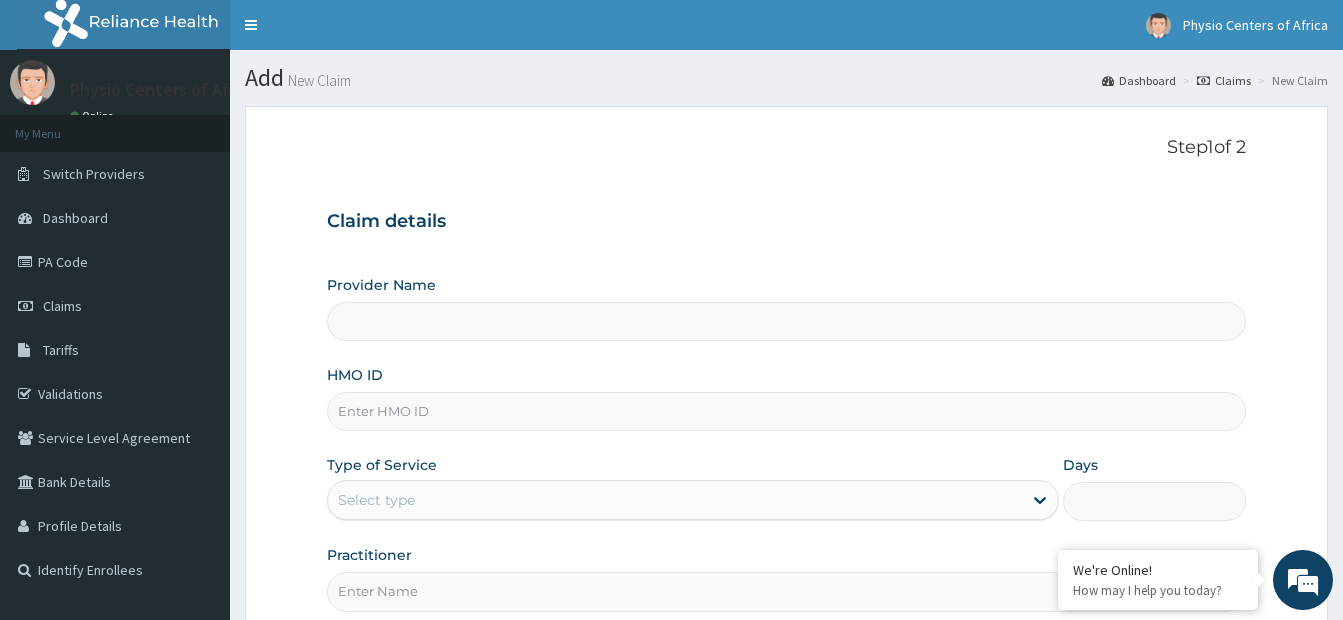 scroll, scrollTop: 0, scrollLeft: 0, axis: both 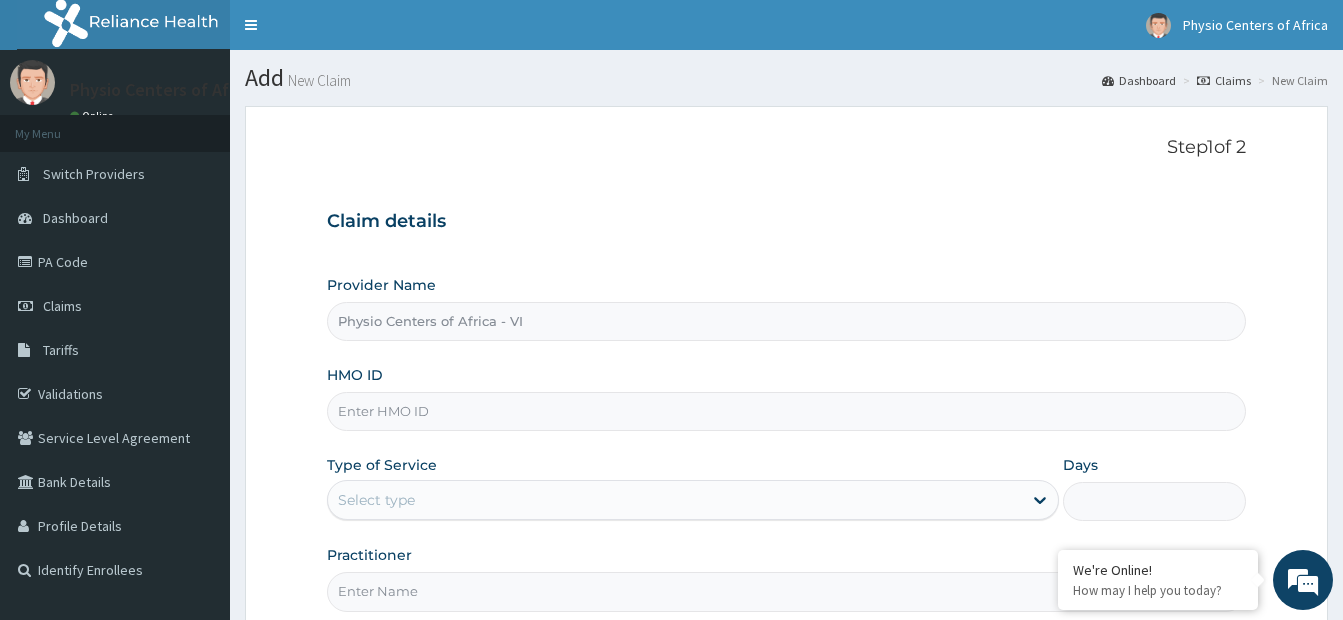 click on "HMO ID" at bounding box center [786, 411] 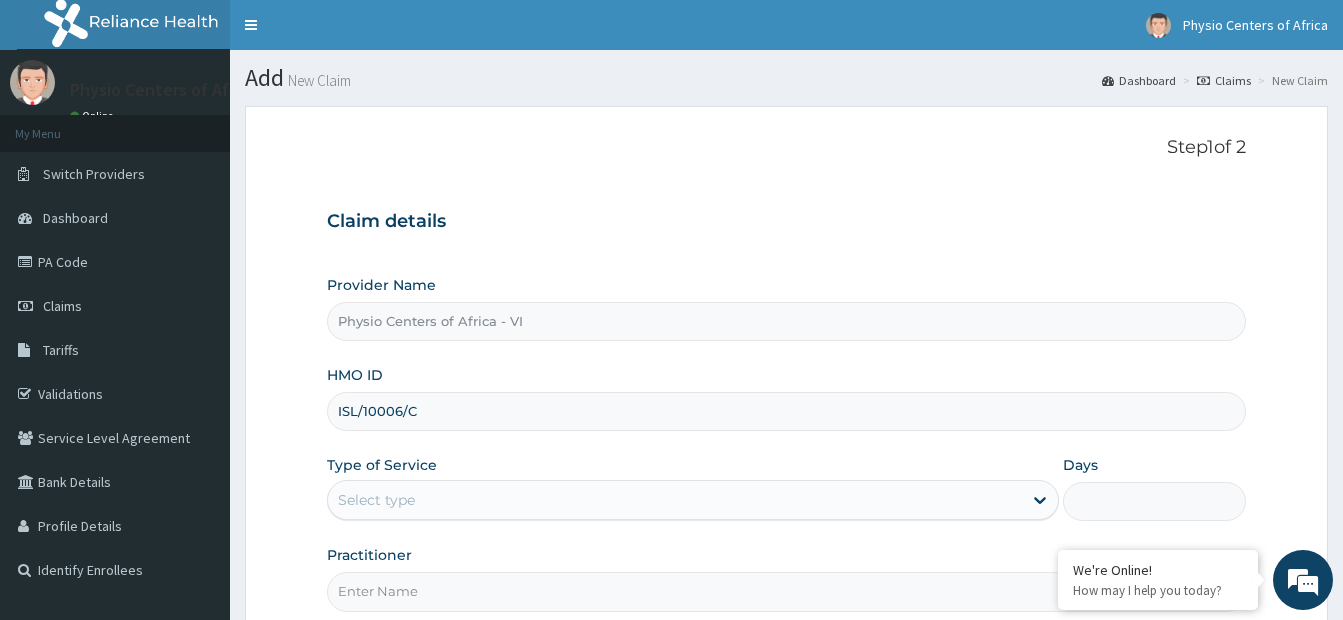 type on "ISL/10006/C" 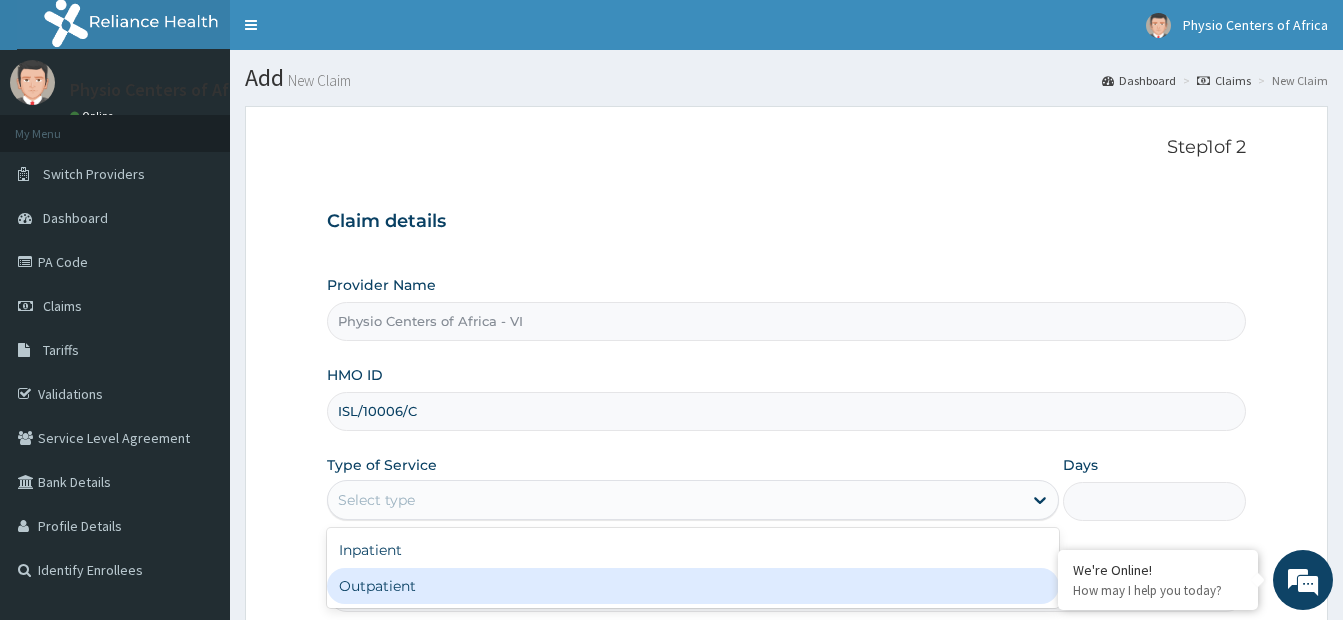 click on "Outpatient" at bounding box center (693, 586) 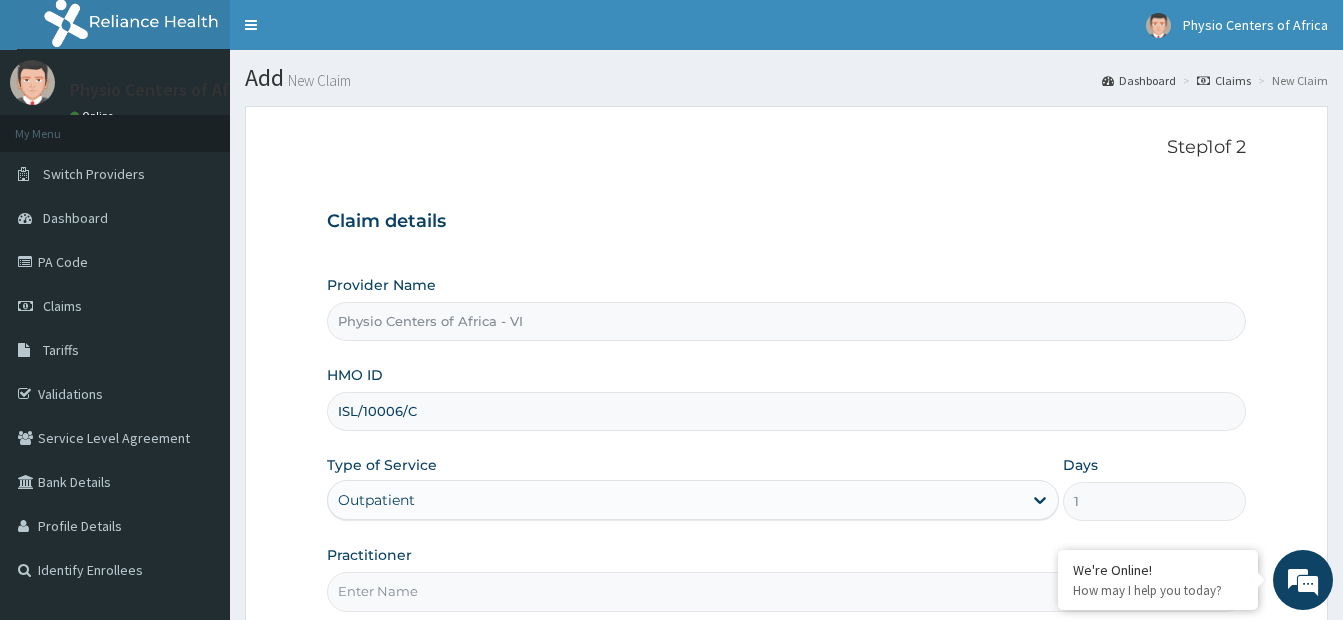 click on "Type of Service option Outpatient, selected.   Select is focused ,type to refine list, press Down to open the menu,  Outpatient" at bounding box center [693, 488] 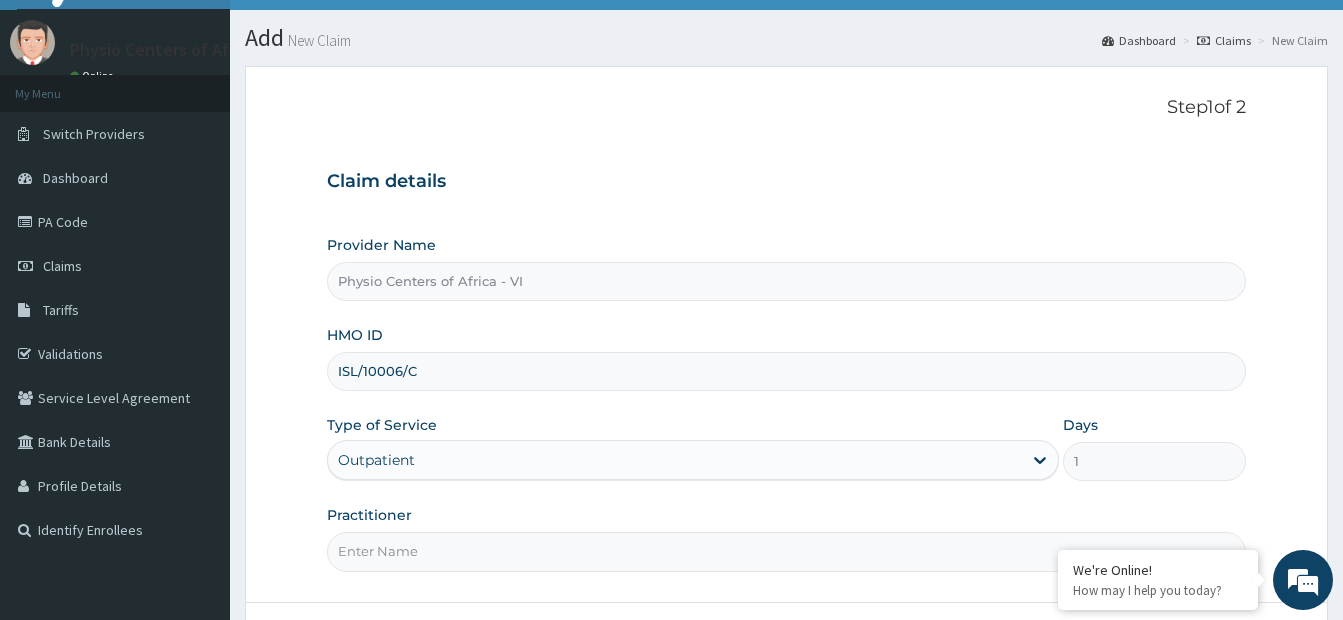 scroll, scrollTop: 202, scrollLeft: 0, axis: vertical 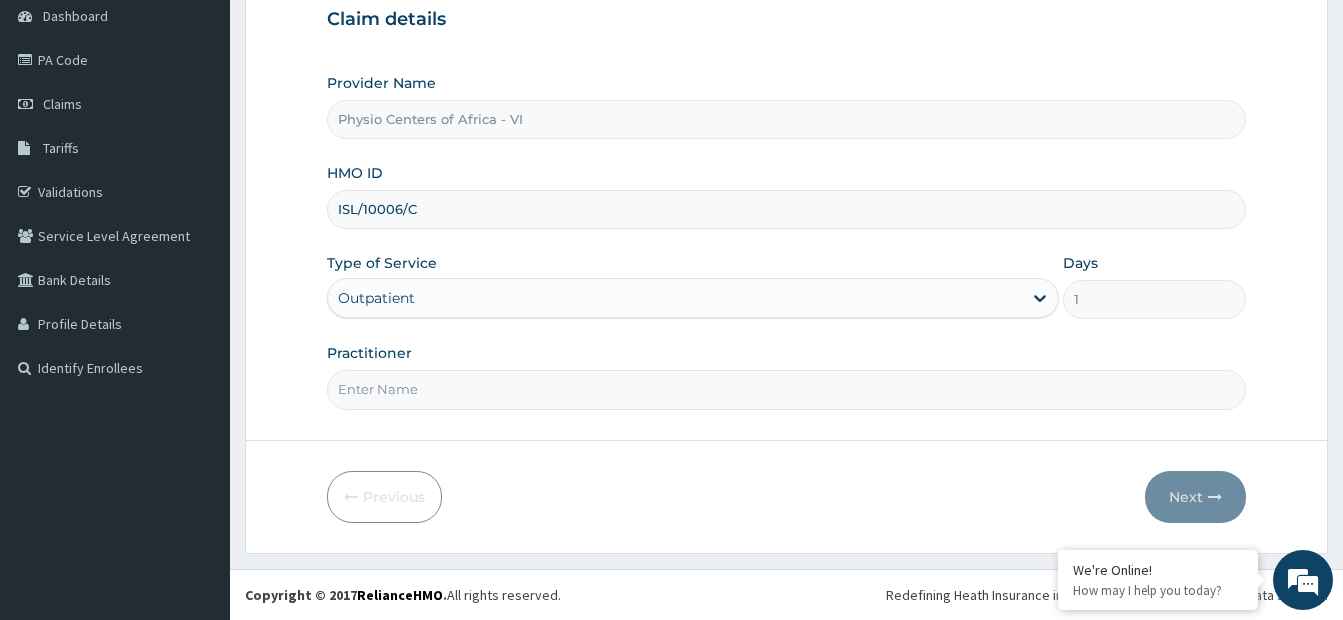 click on "Practitioner" at bounding box center (786, 389) 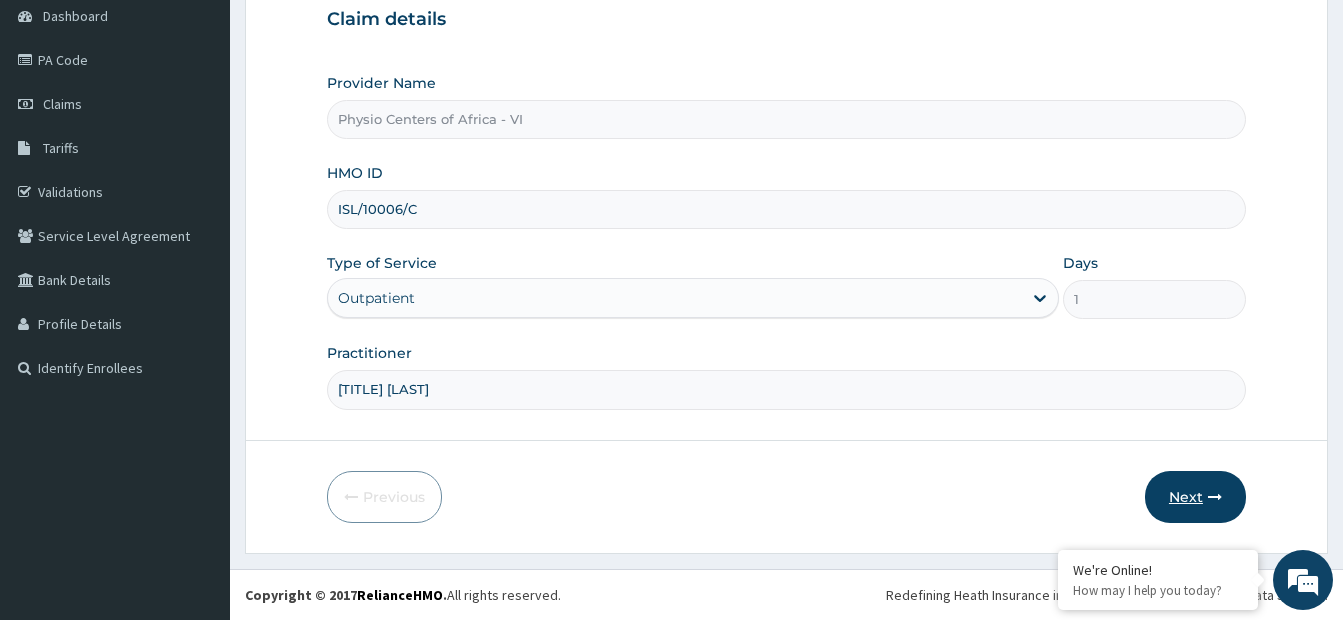 click on "Next" at bounding box center (1195, 497) 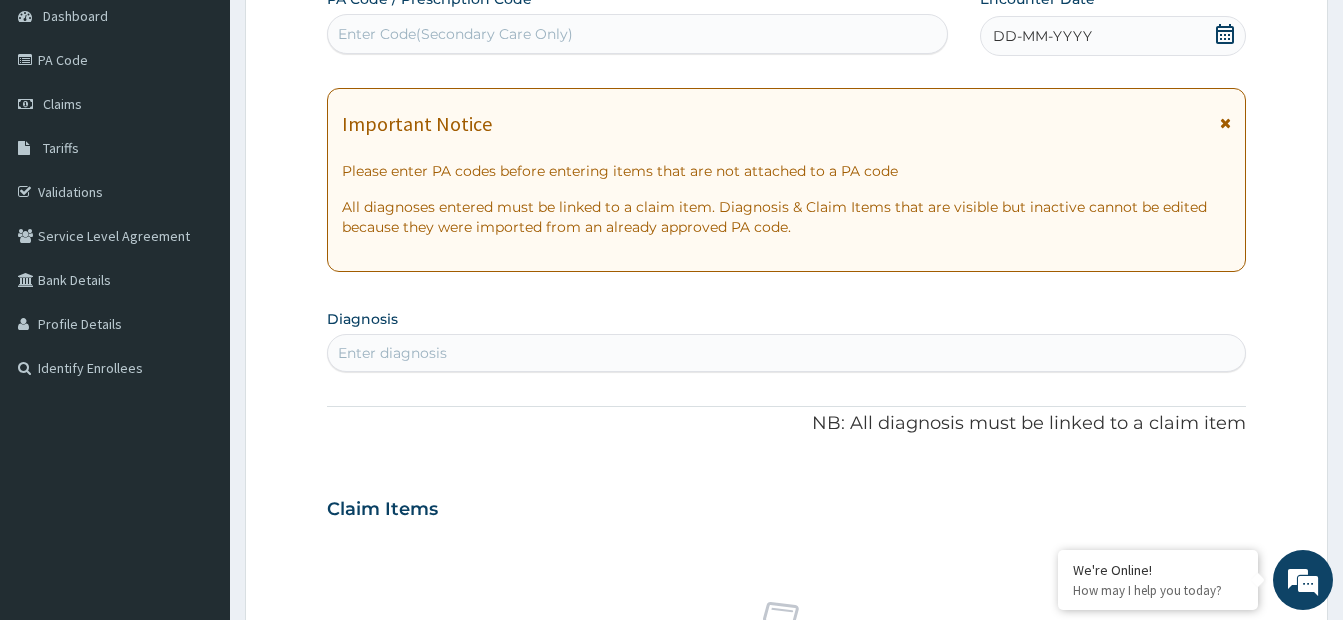 click on "Enter Code(Secondary Care Only)" at bounding box center [637, 34] 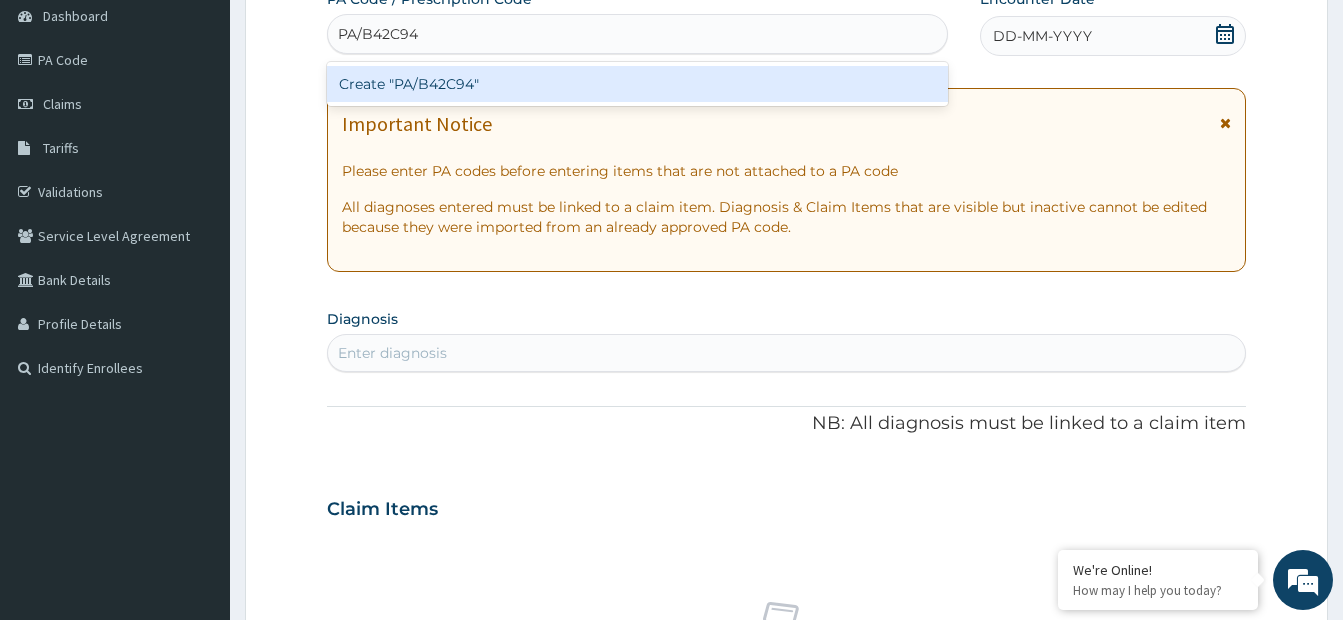 click on "Create "PA/B42C94"" at bounding box center (637, 84) 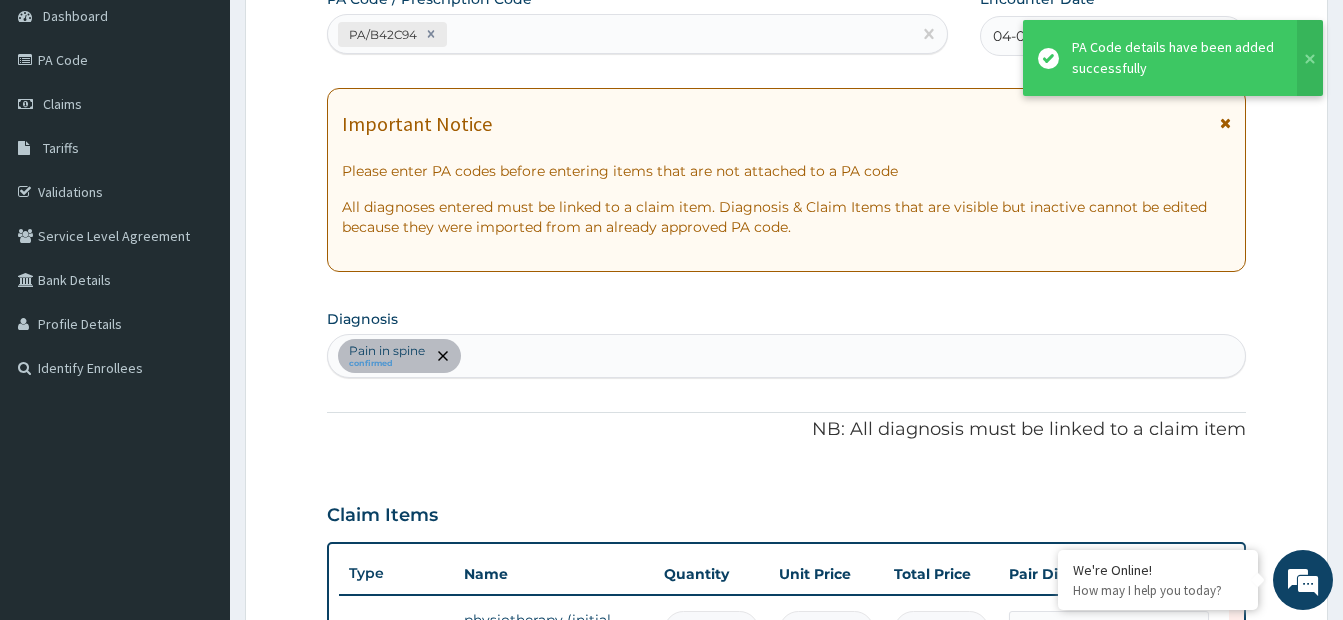 scroll, scrollTop: 232, scrollLeft: 0, axis: vertical 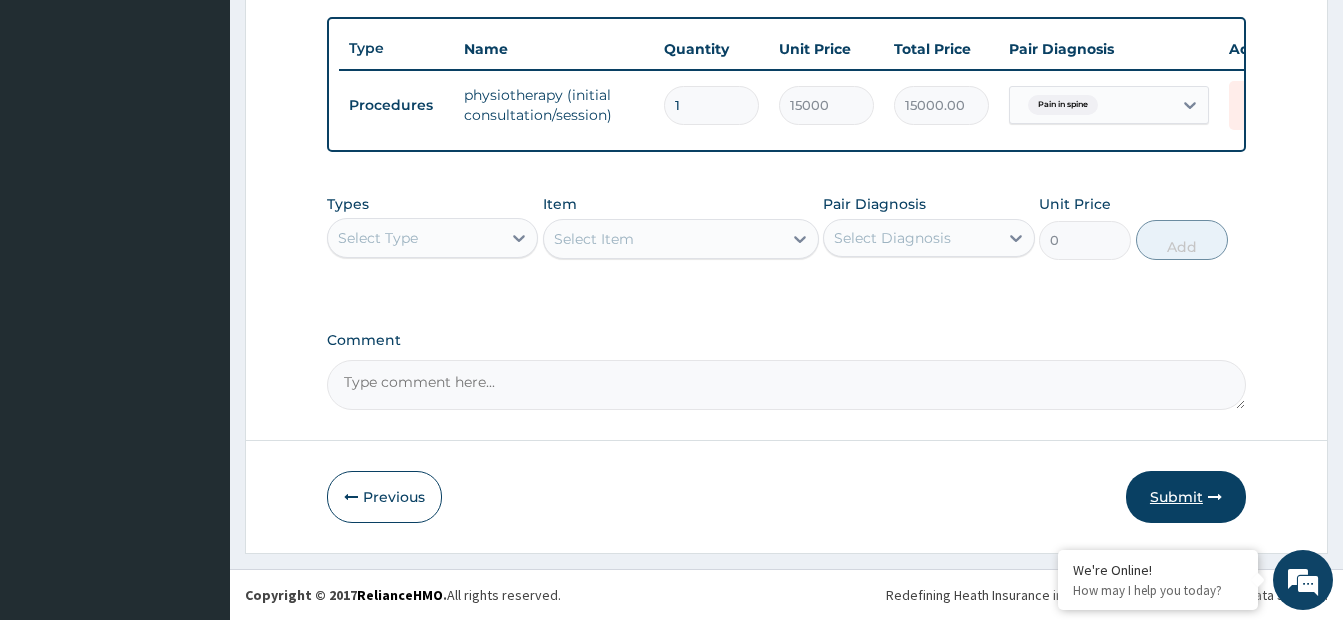 click on "Submit" at bounding box center [1186, 497] 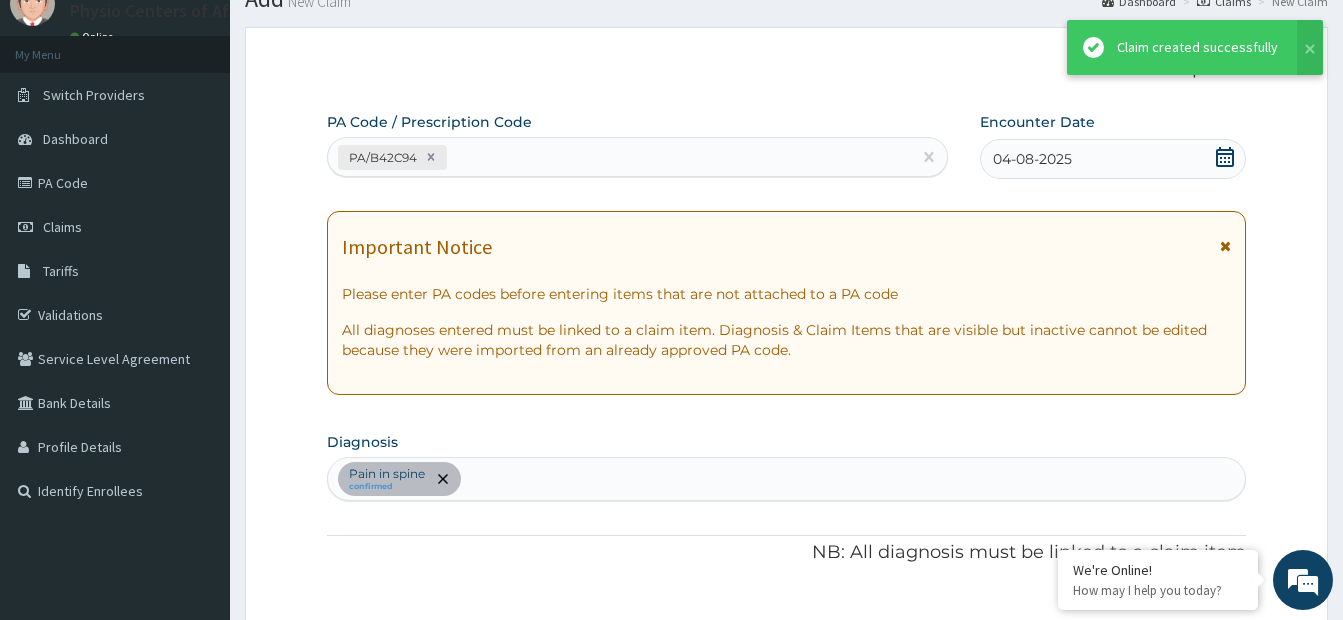 scroll, scrollTop: 742, scrollLeft: 0, axis: vertical 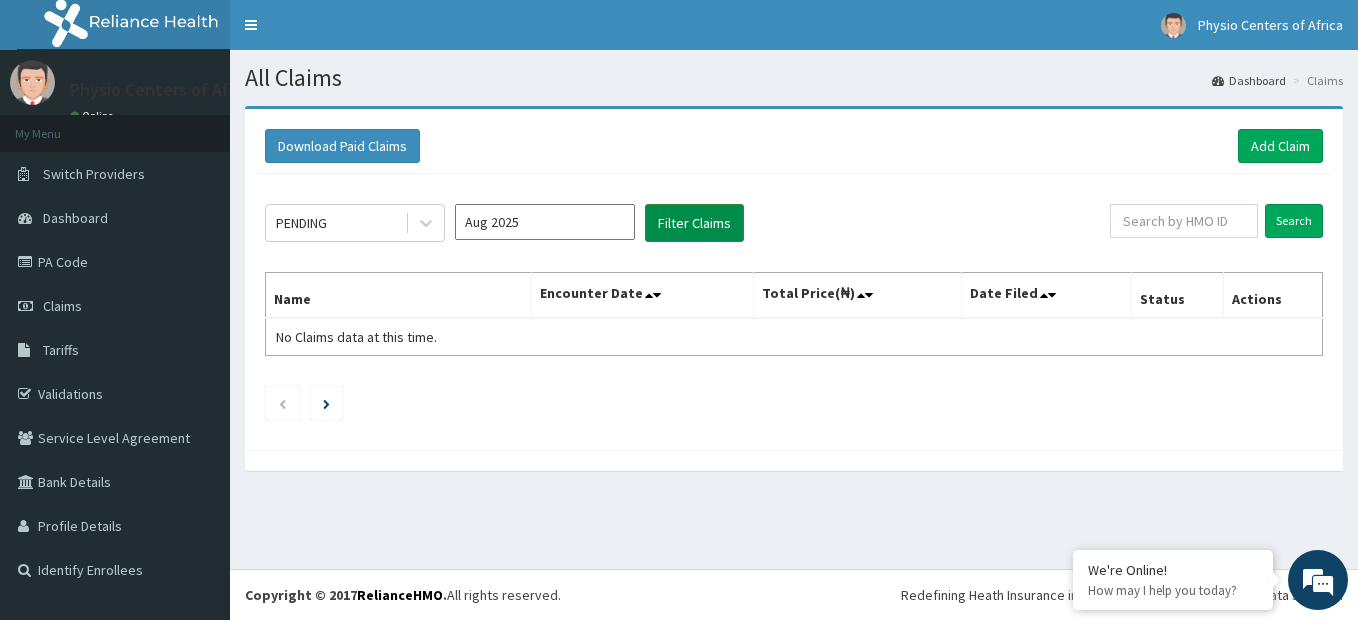 click on "Filter Claims" at bounding box center [694, 223] 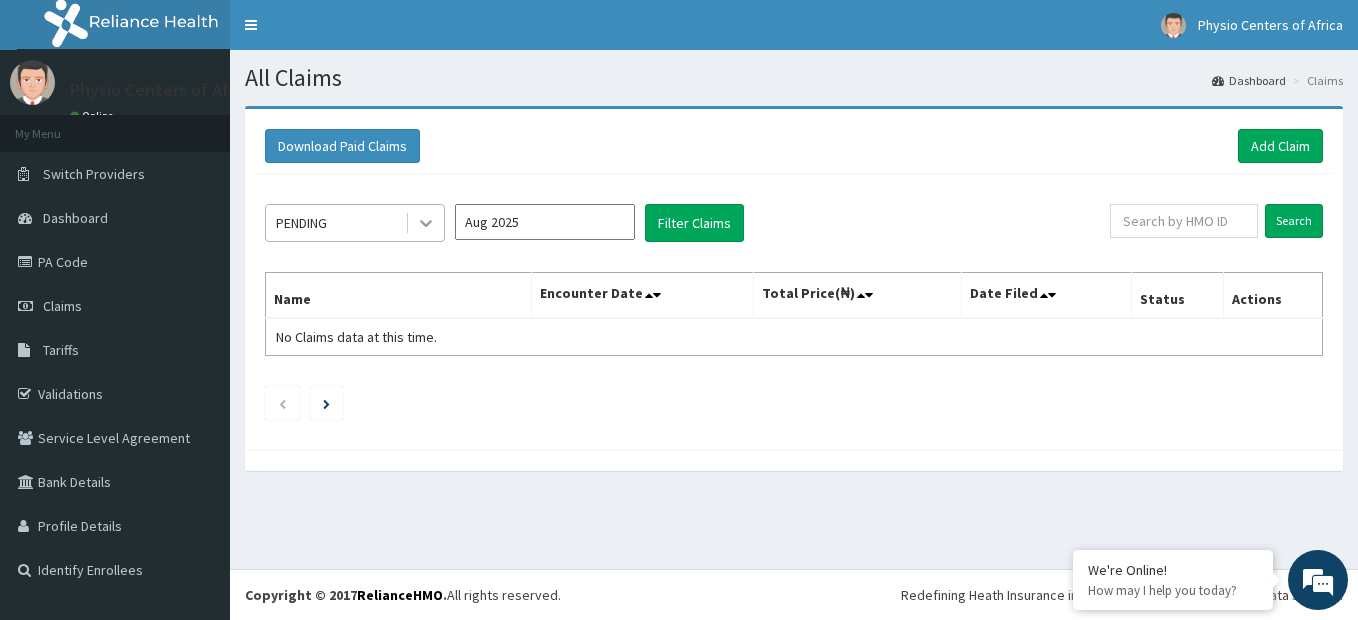 click 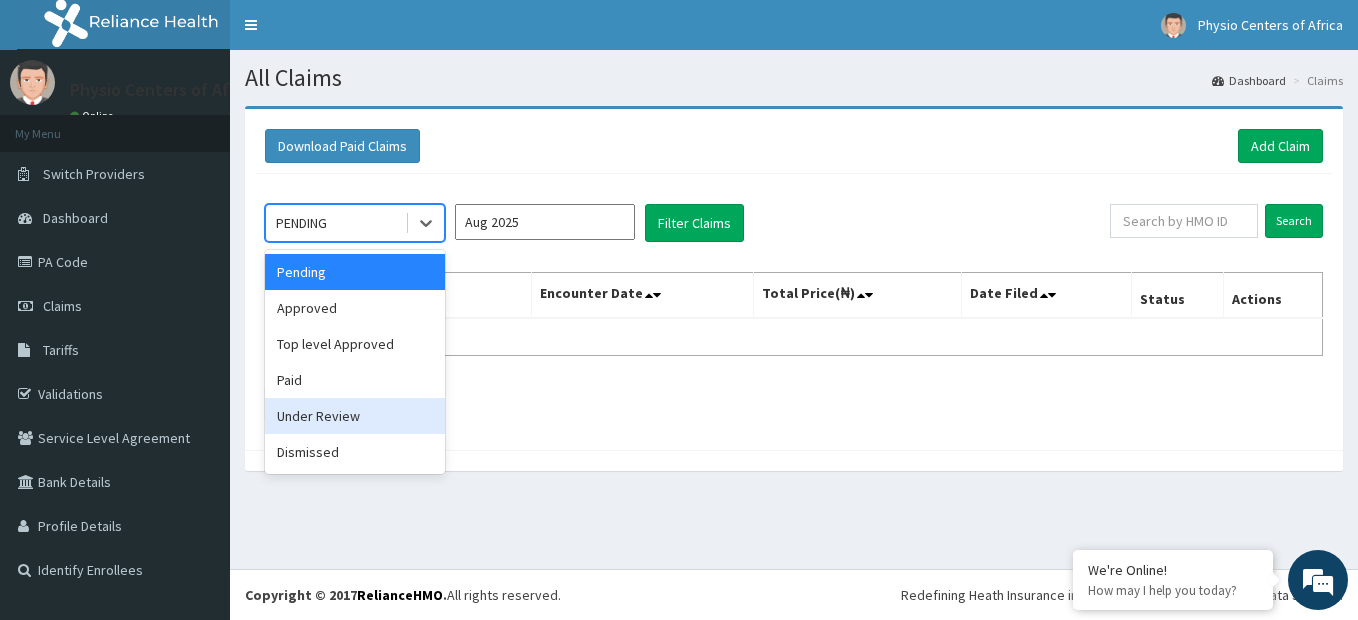 click on "Under Review" at bounding box center (355, 416) 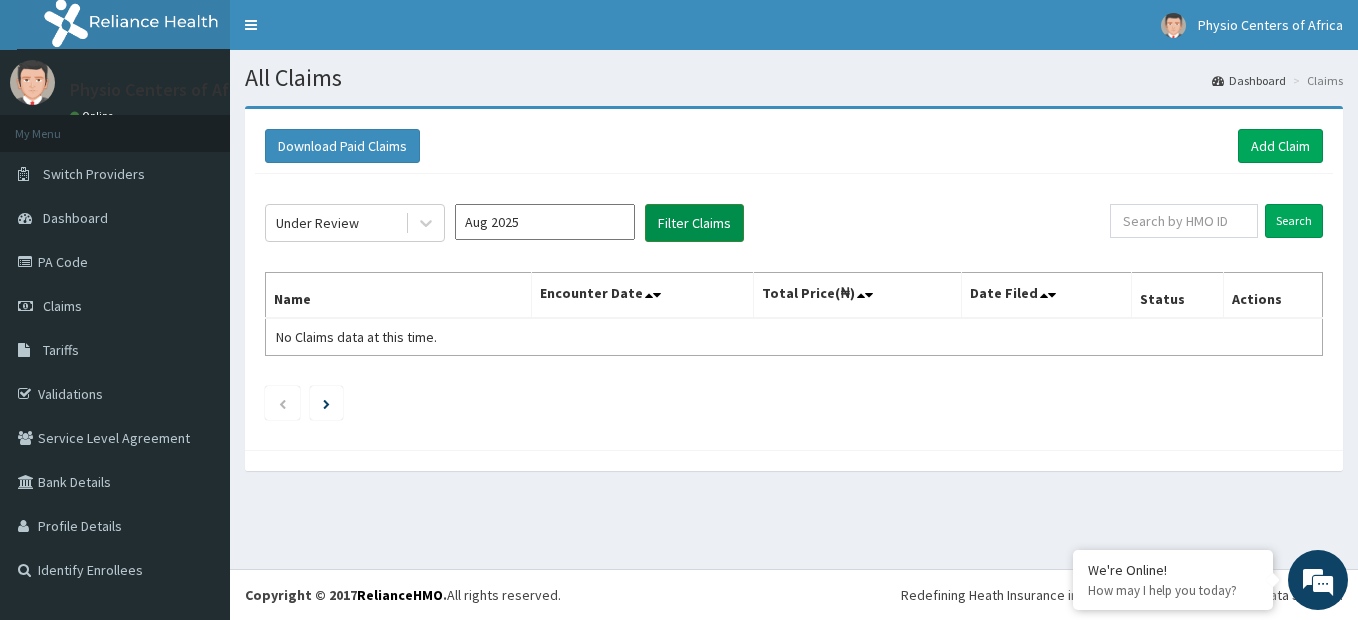 click on "Filter Claims" at bounding box center [694, 223] 